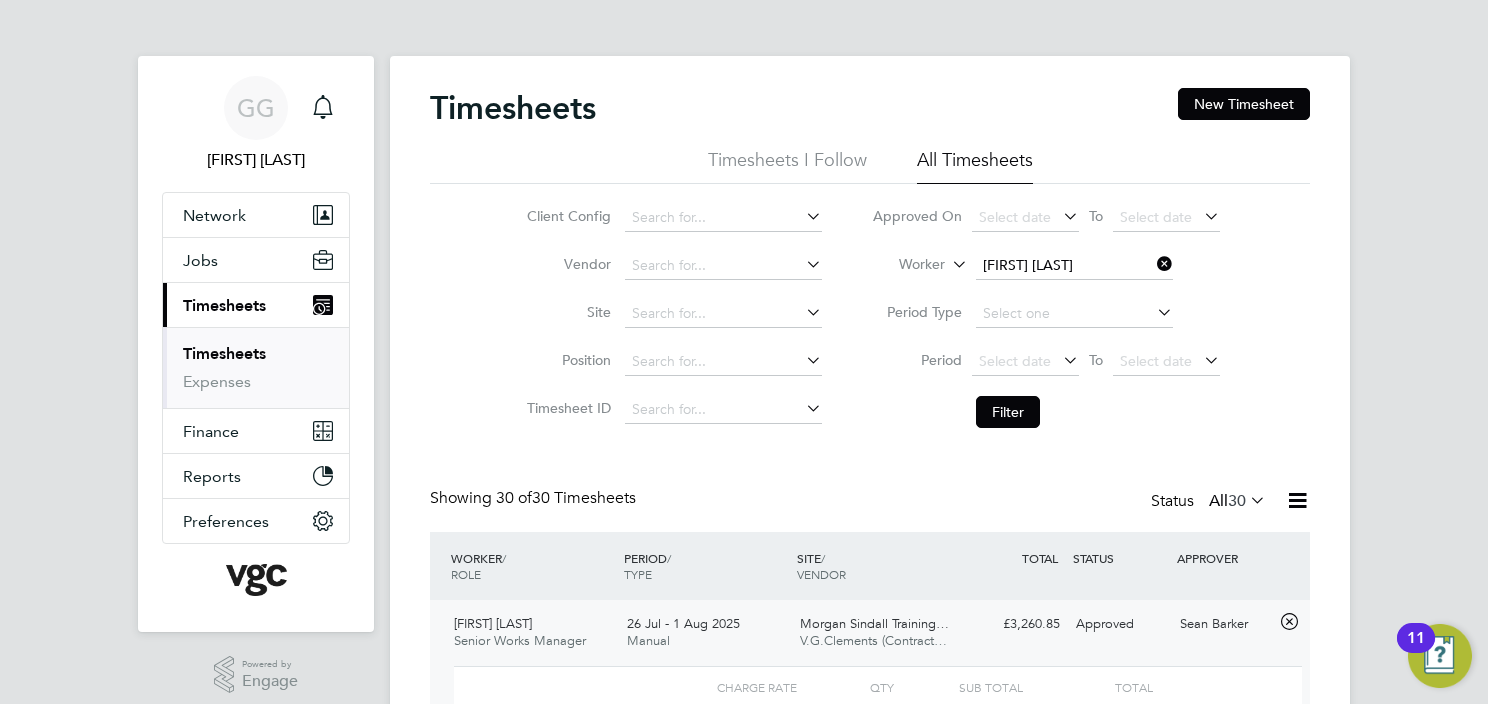 scroll, scrollTop: 0, scrollLeft: 0, axis: both 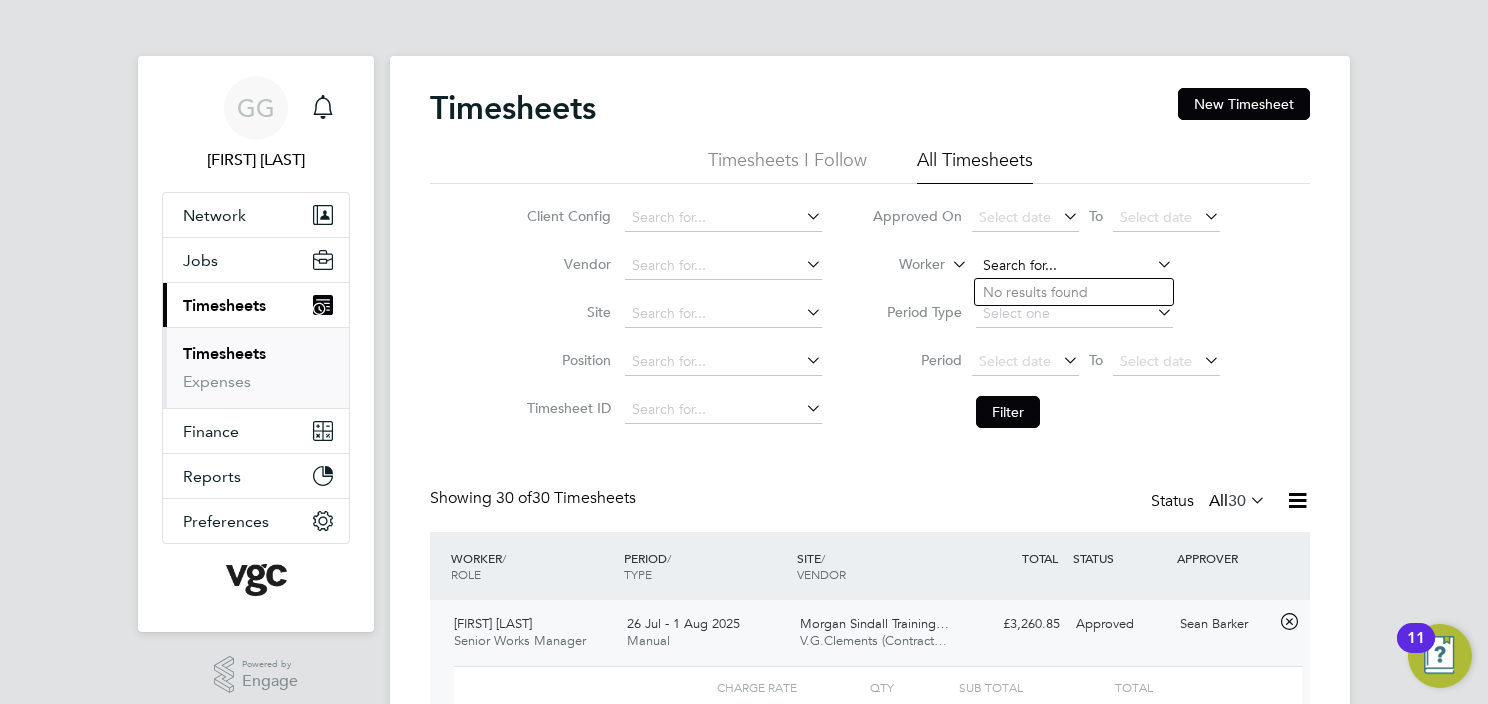 click 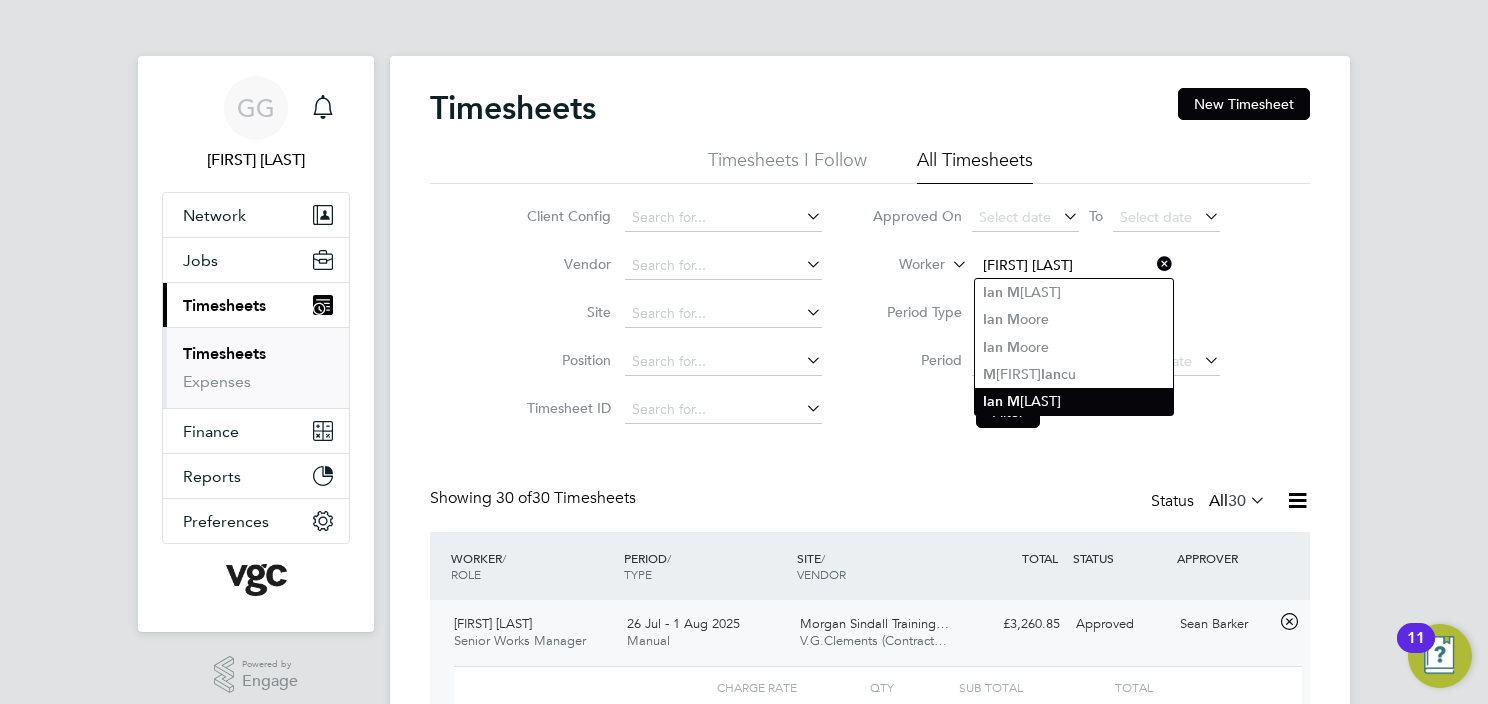 click on "Ian   M cmillan" 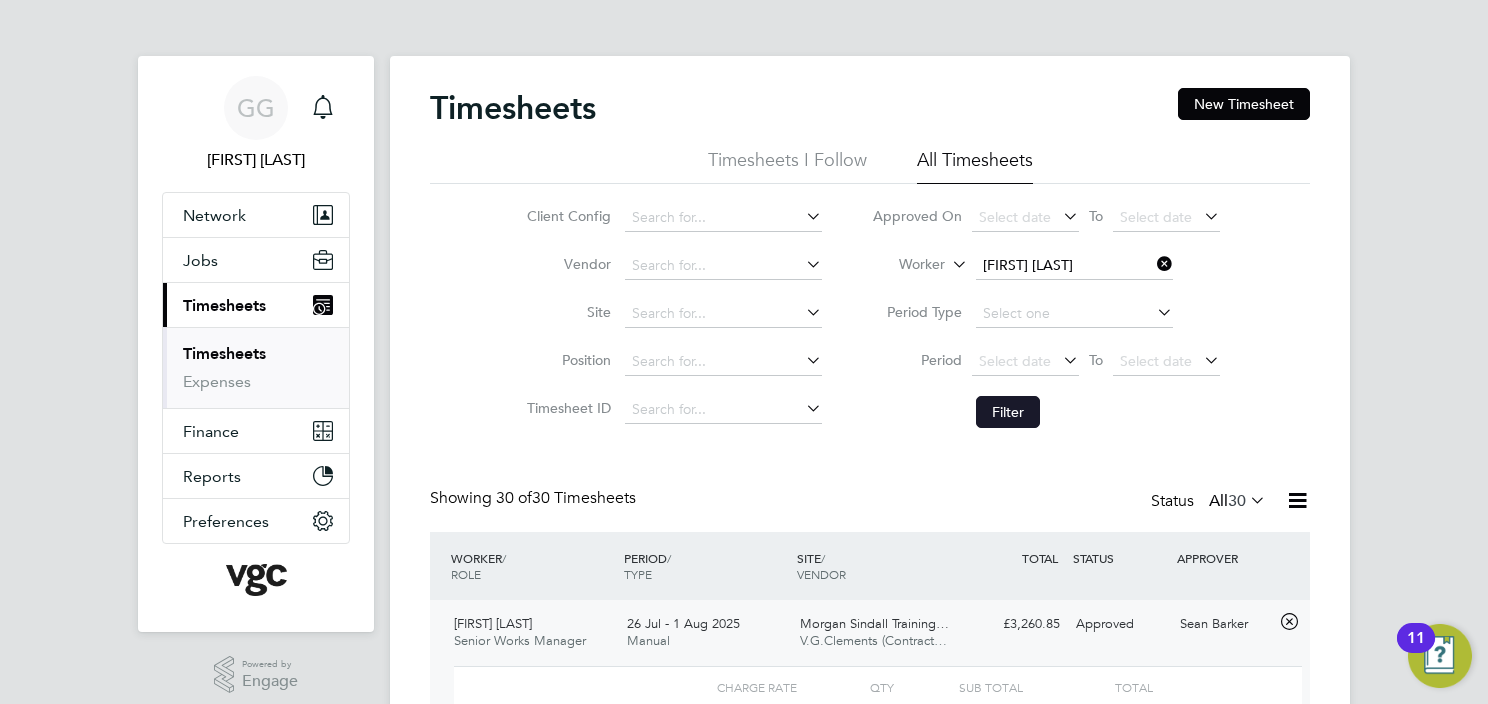 click on "Filter" 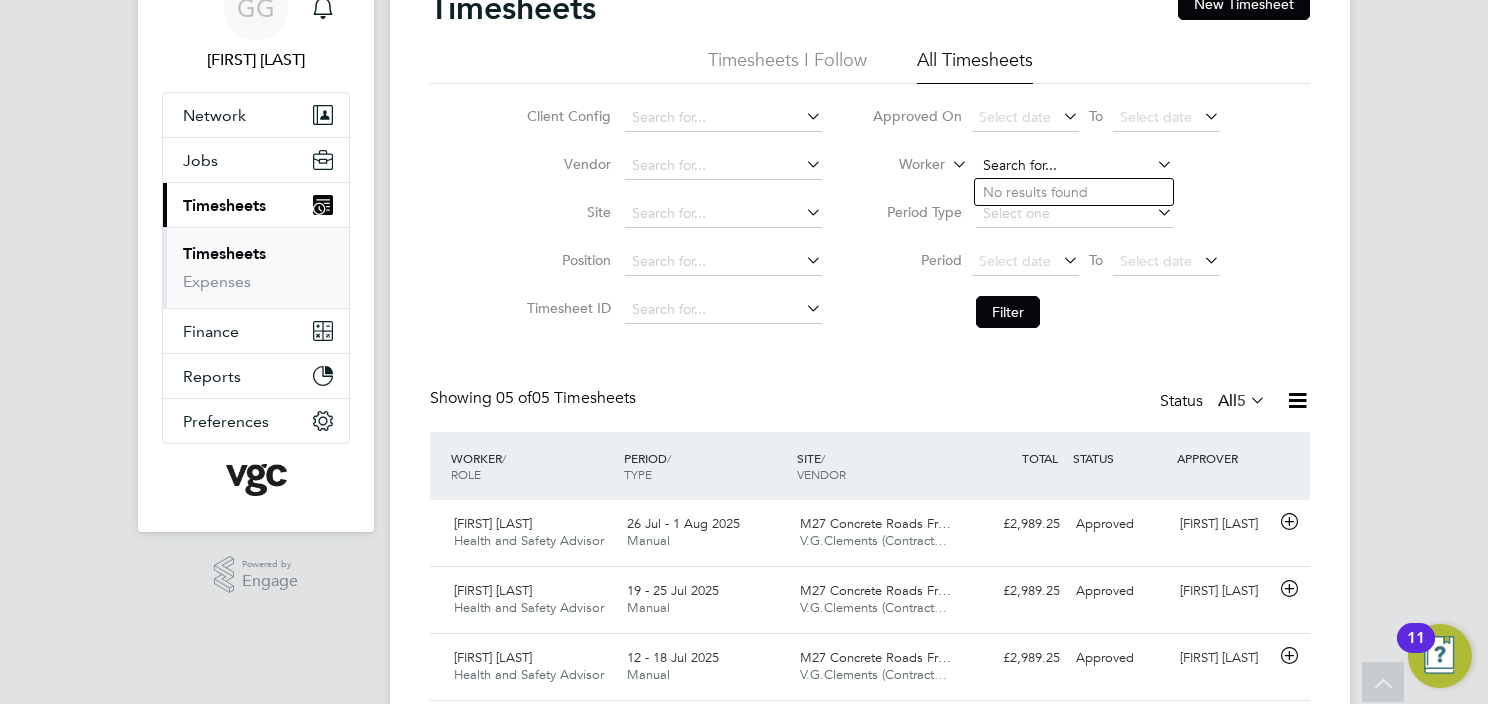 click 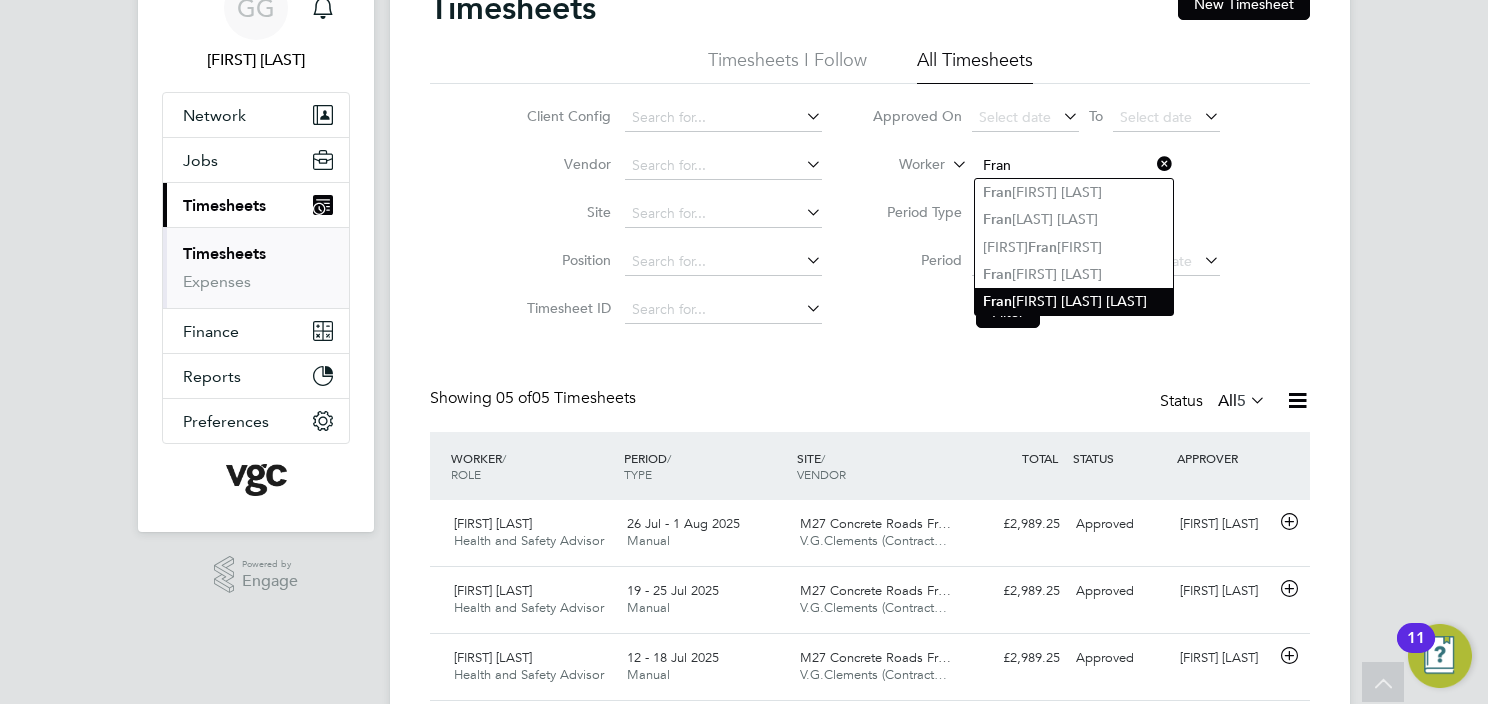 click on "Fran cesca De Stefano" 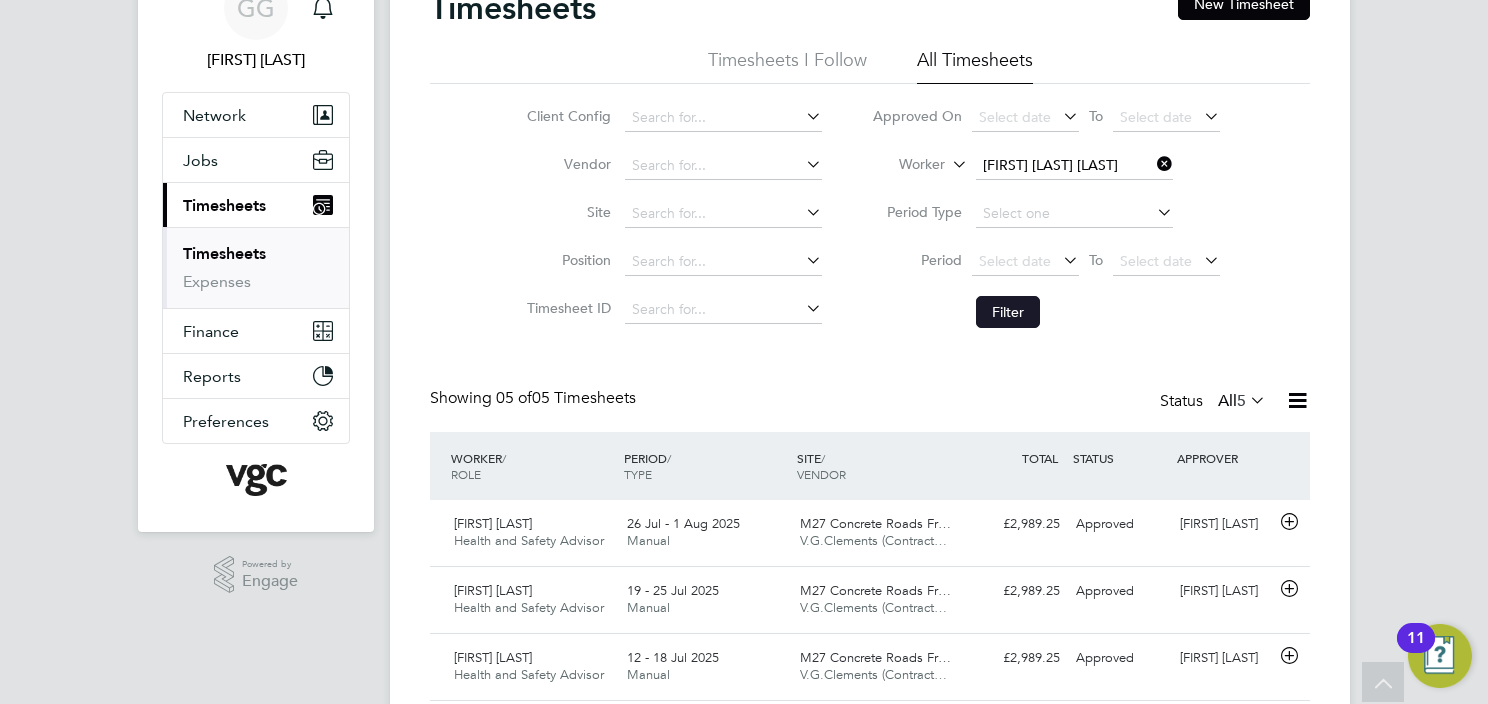 click on "Filter" 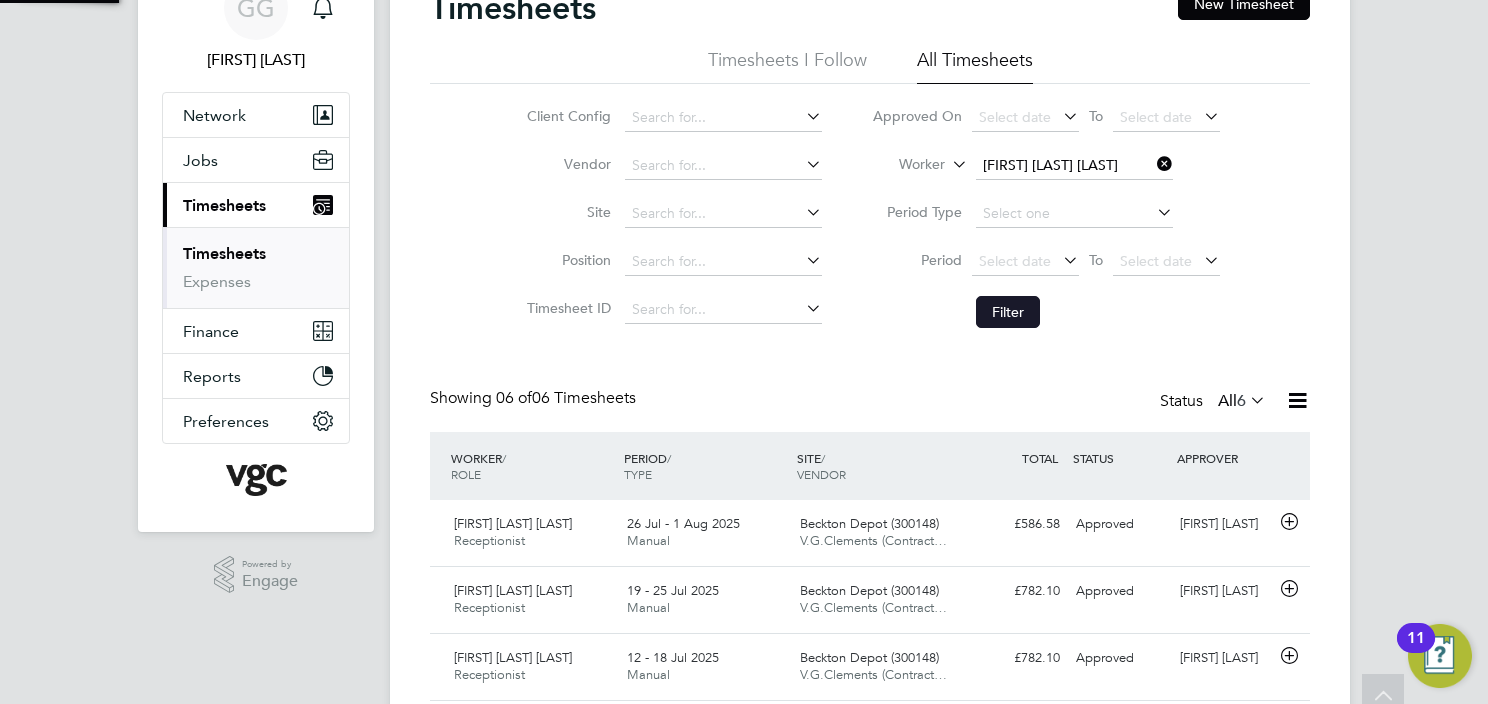 scroll, scrollTop: 9, scrollLeft: 10, axis: both 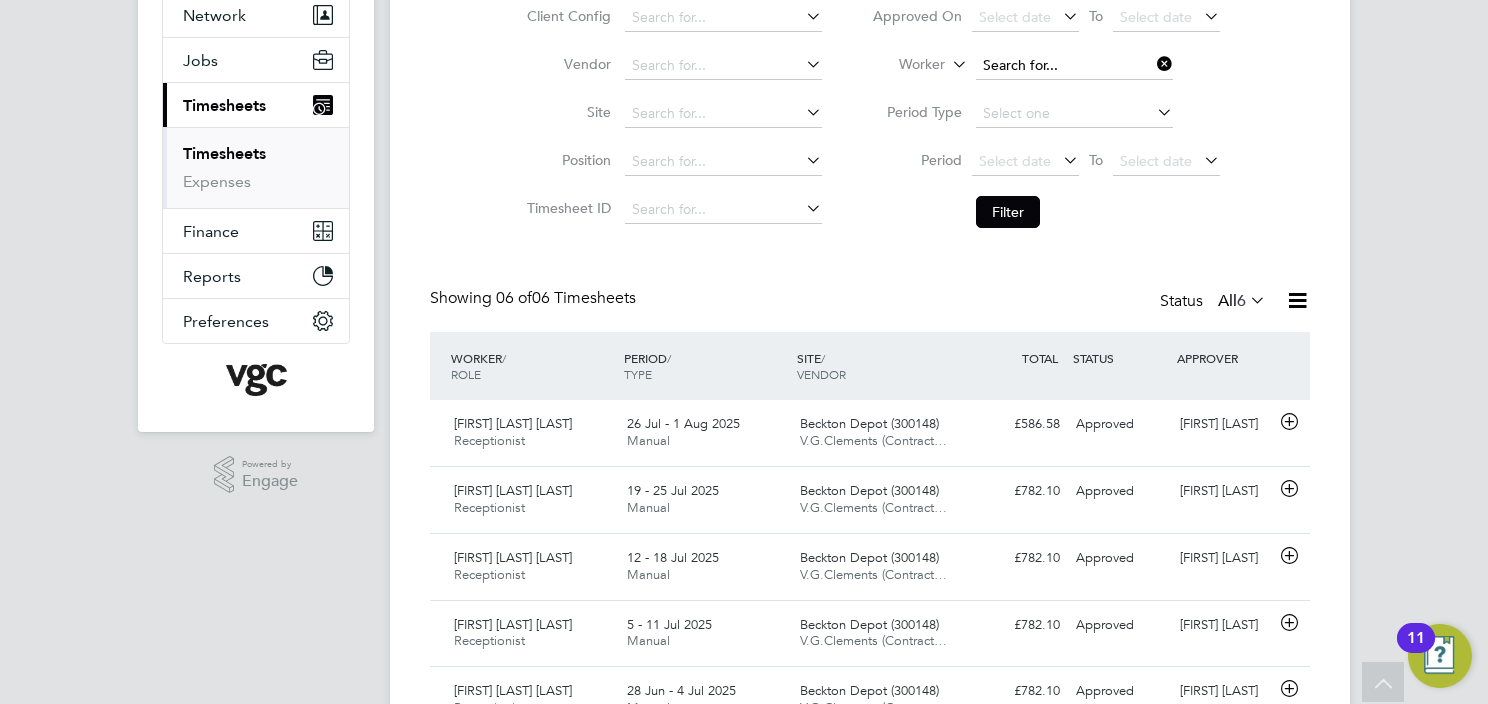 click 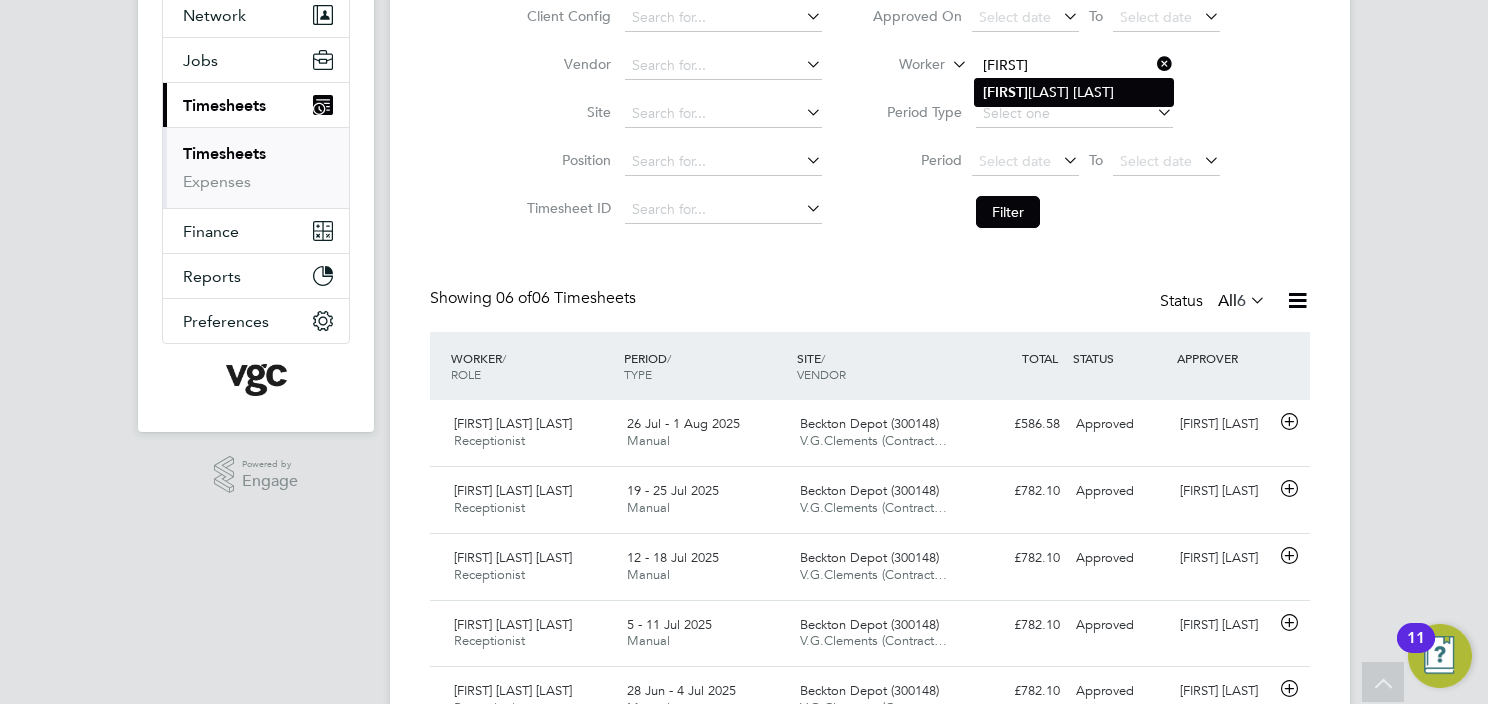 click on "Sergej us Pelio" 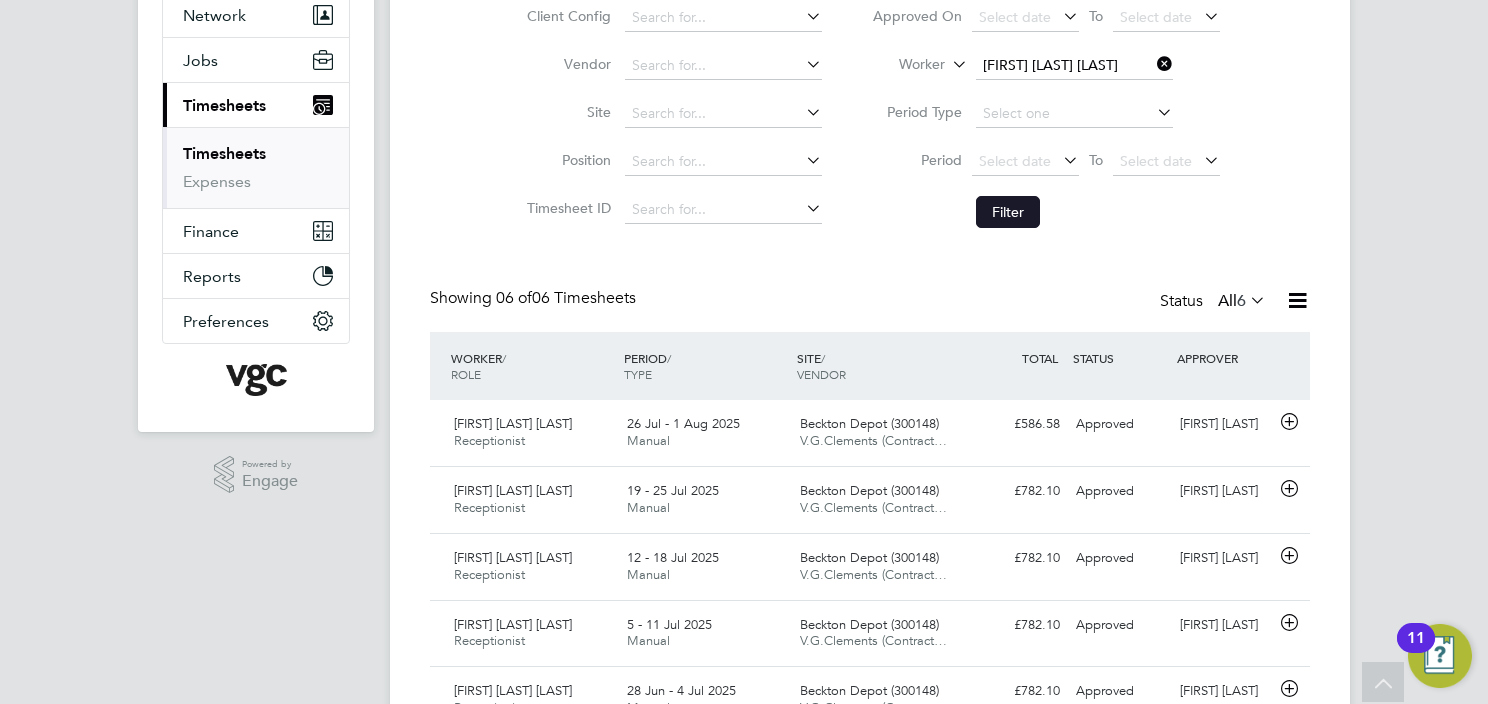 click on "Filter" 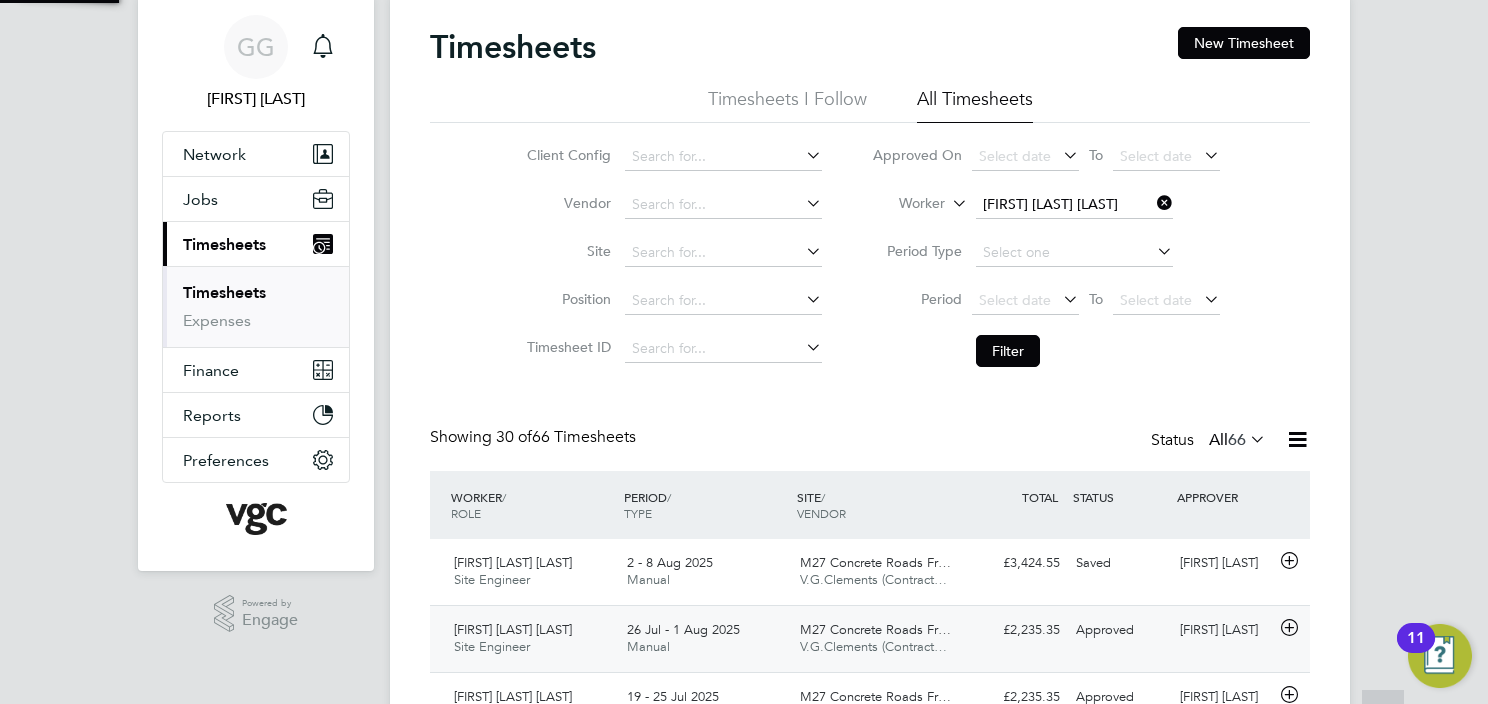scroll, scrollTop: 200, scrollLeft: 0, axis: vertical 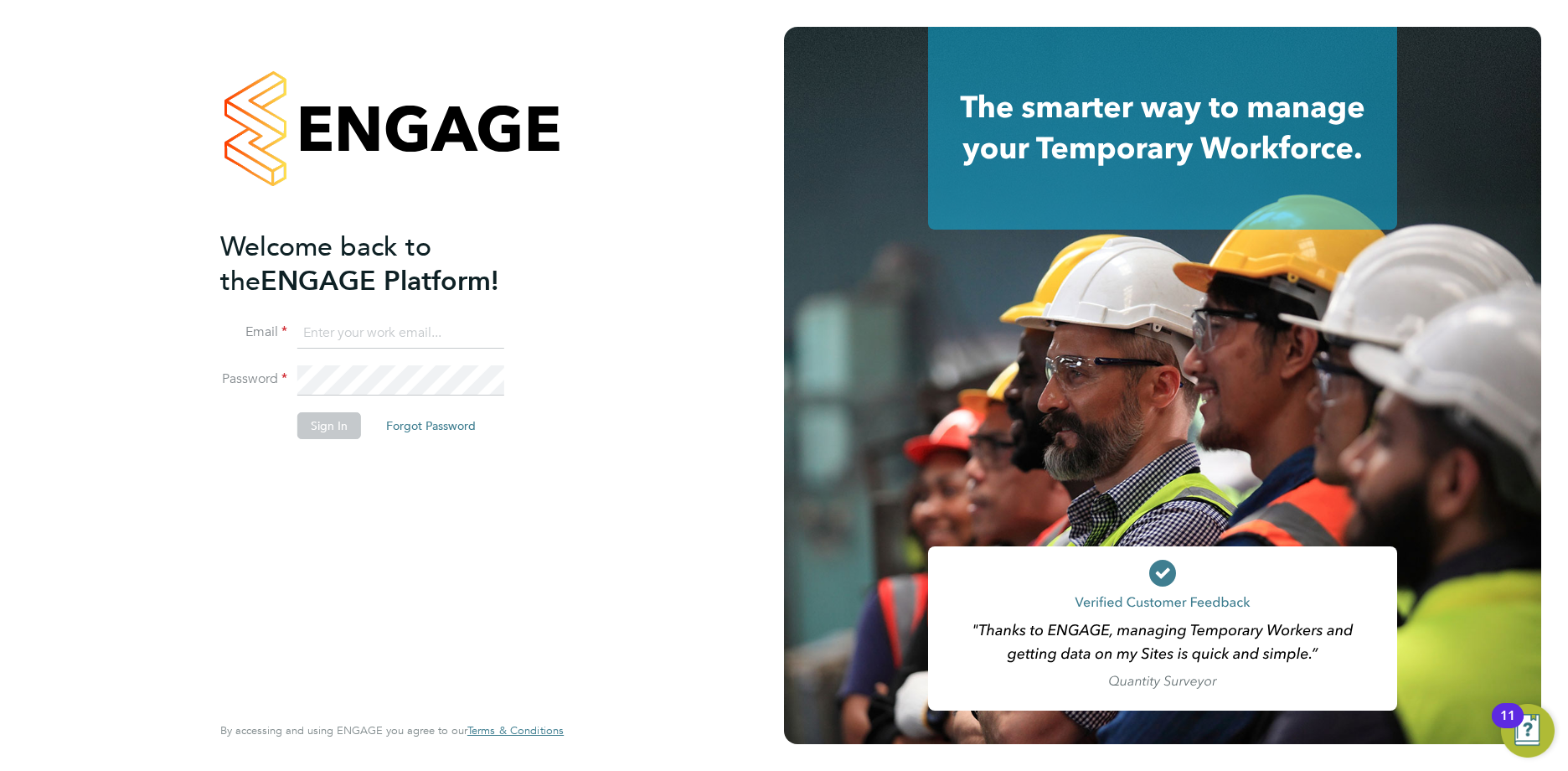 type on "gauri.gautam@vgcgroup.co.uk" 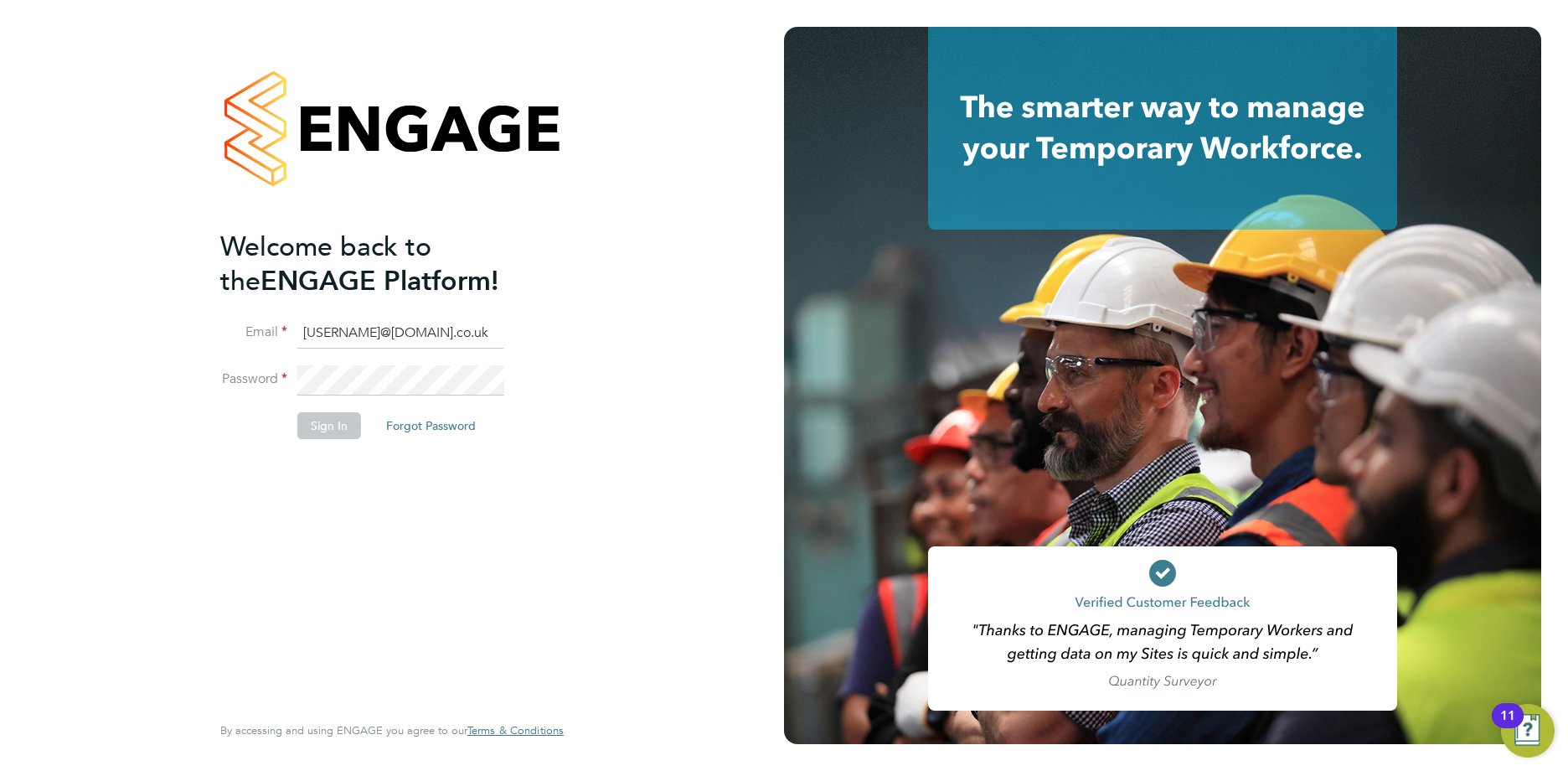 click on "Sign In" 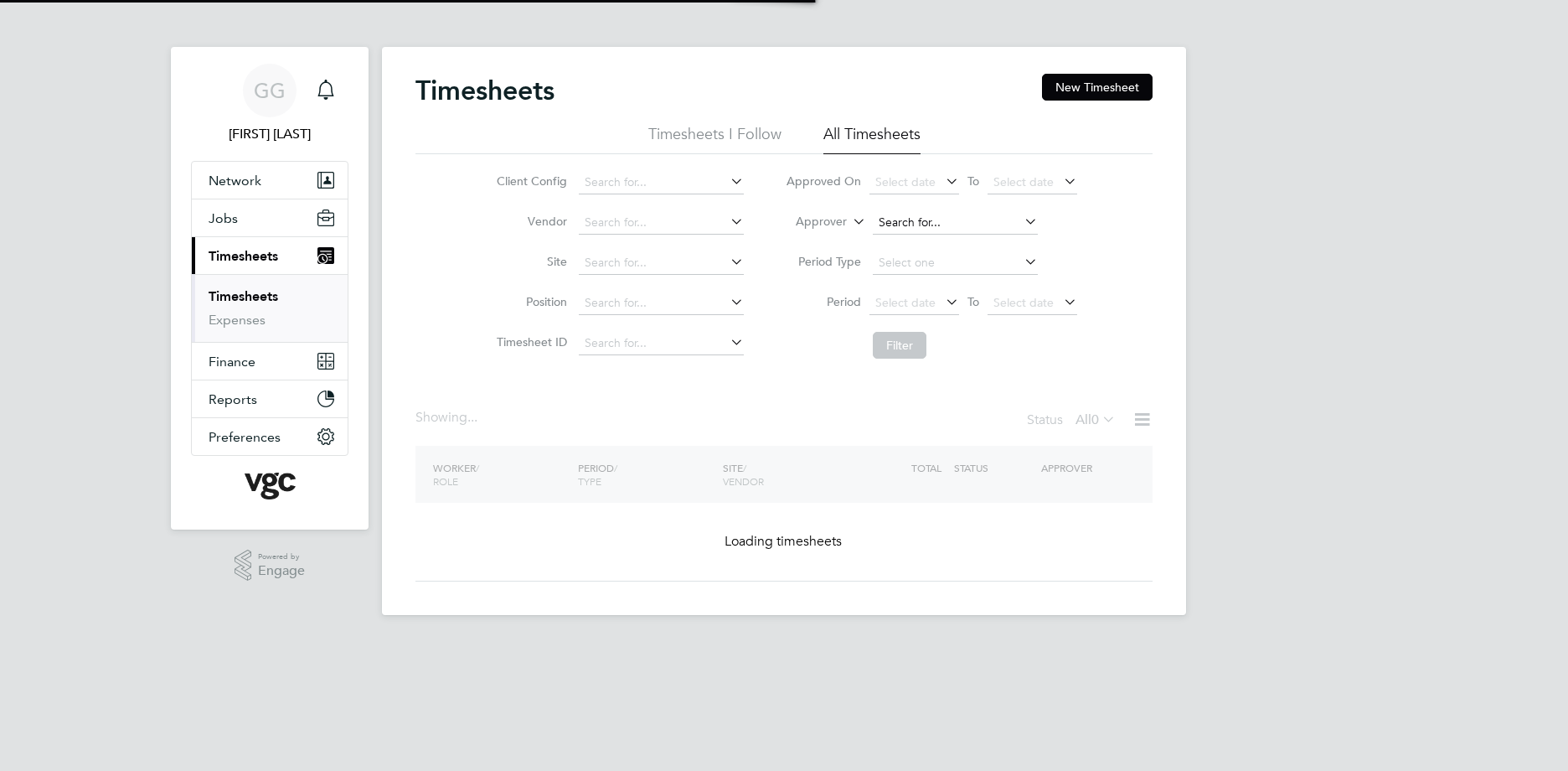 scroll, scrollTop: 0, scrollLeft: 0, axis: both 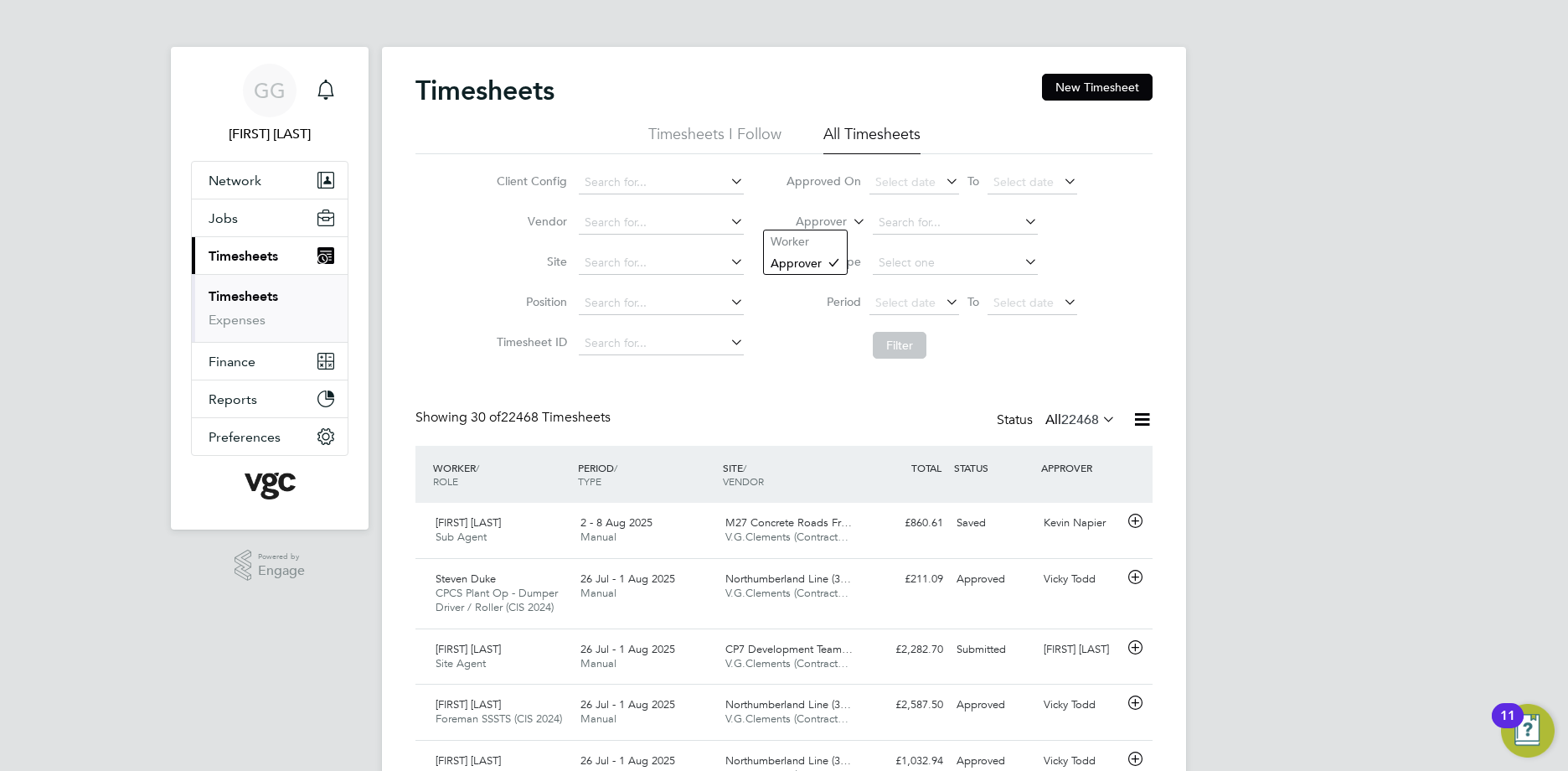 click on "Approver" 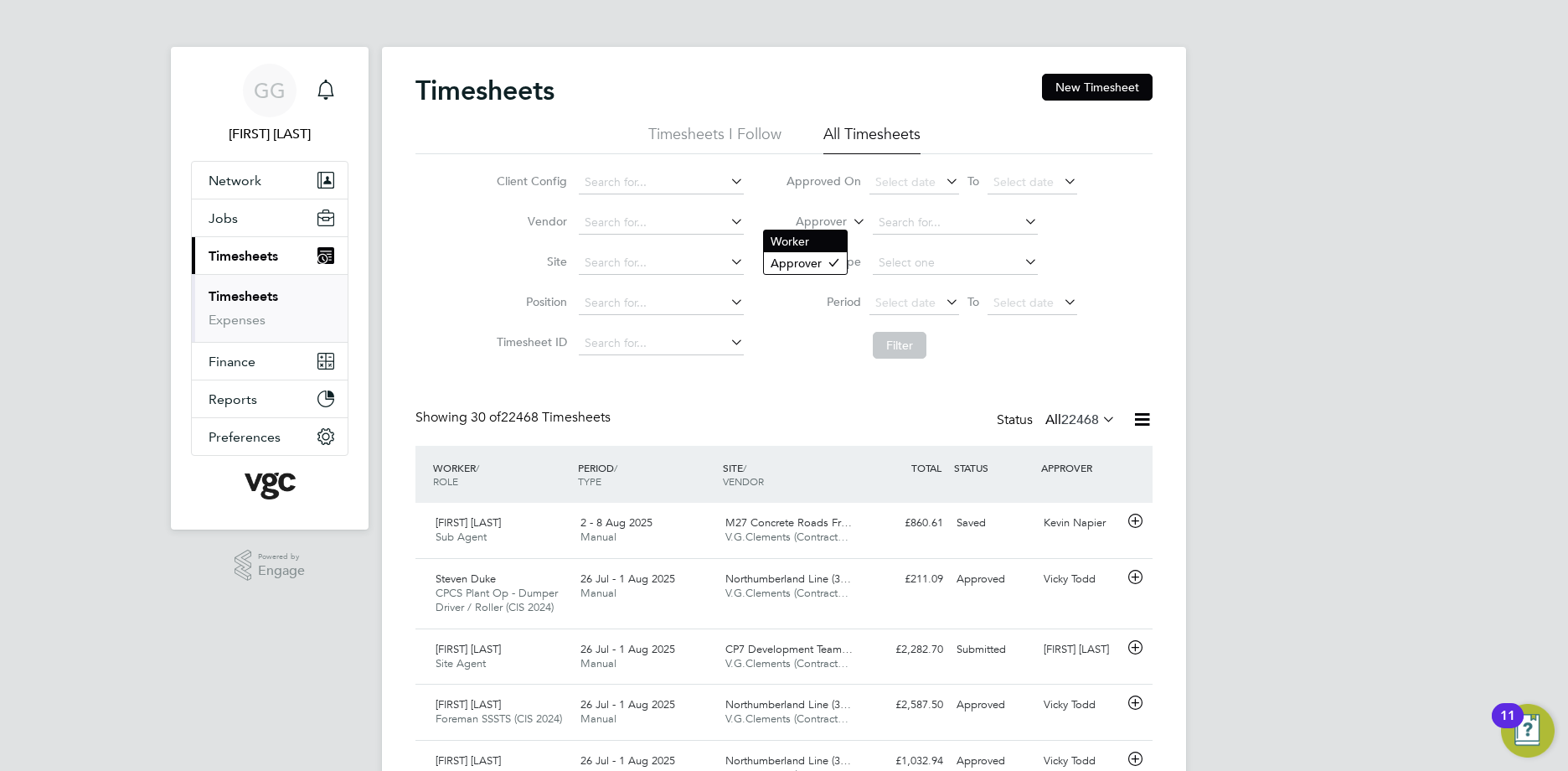 click on "Worker" 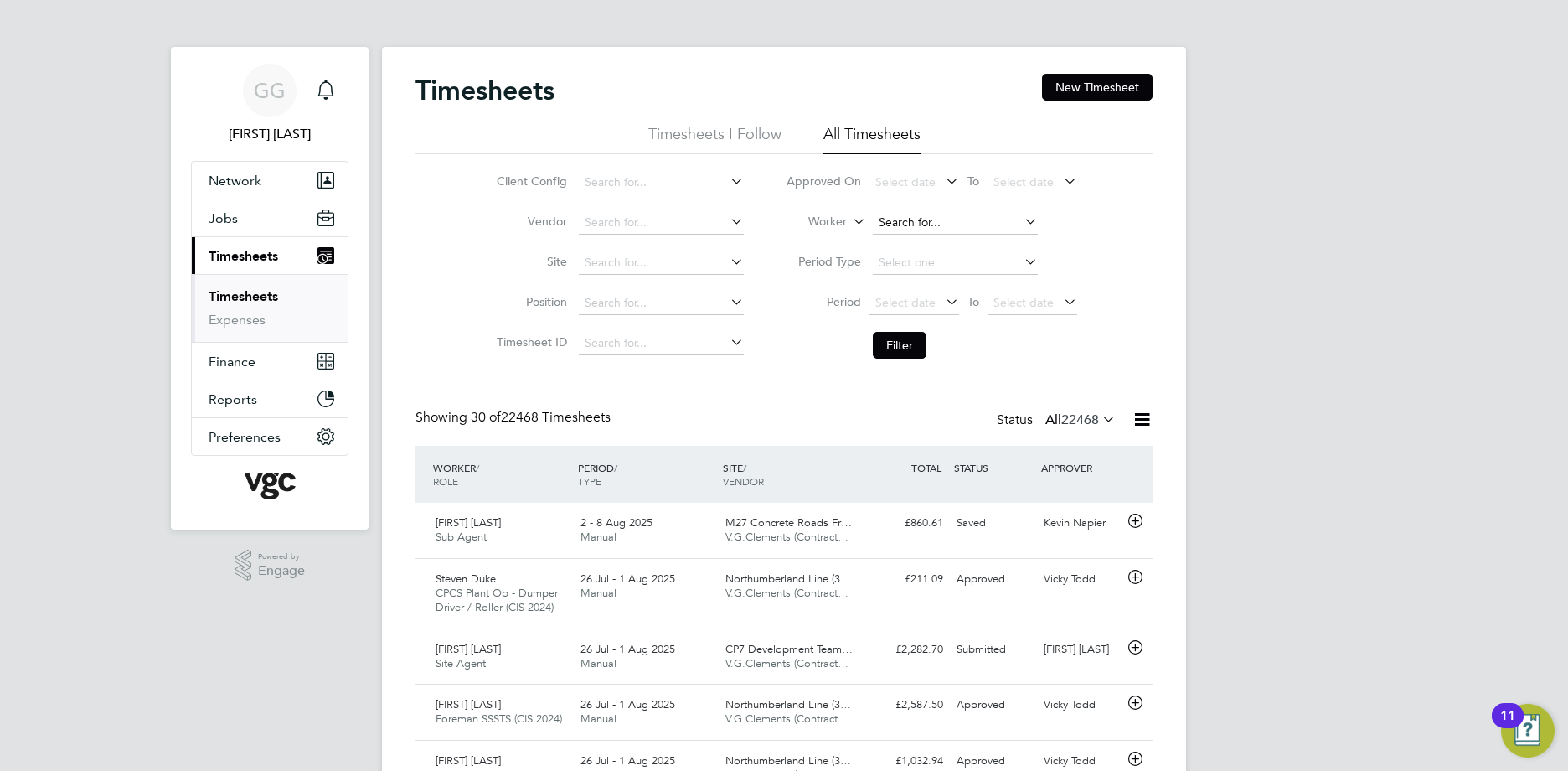 click 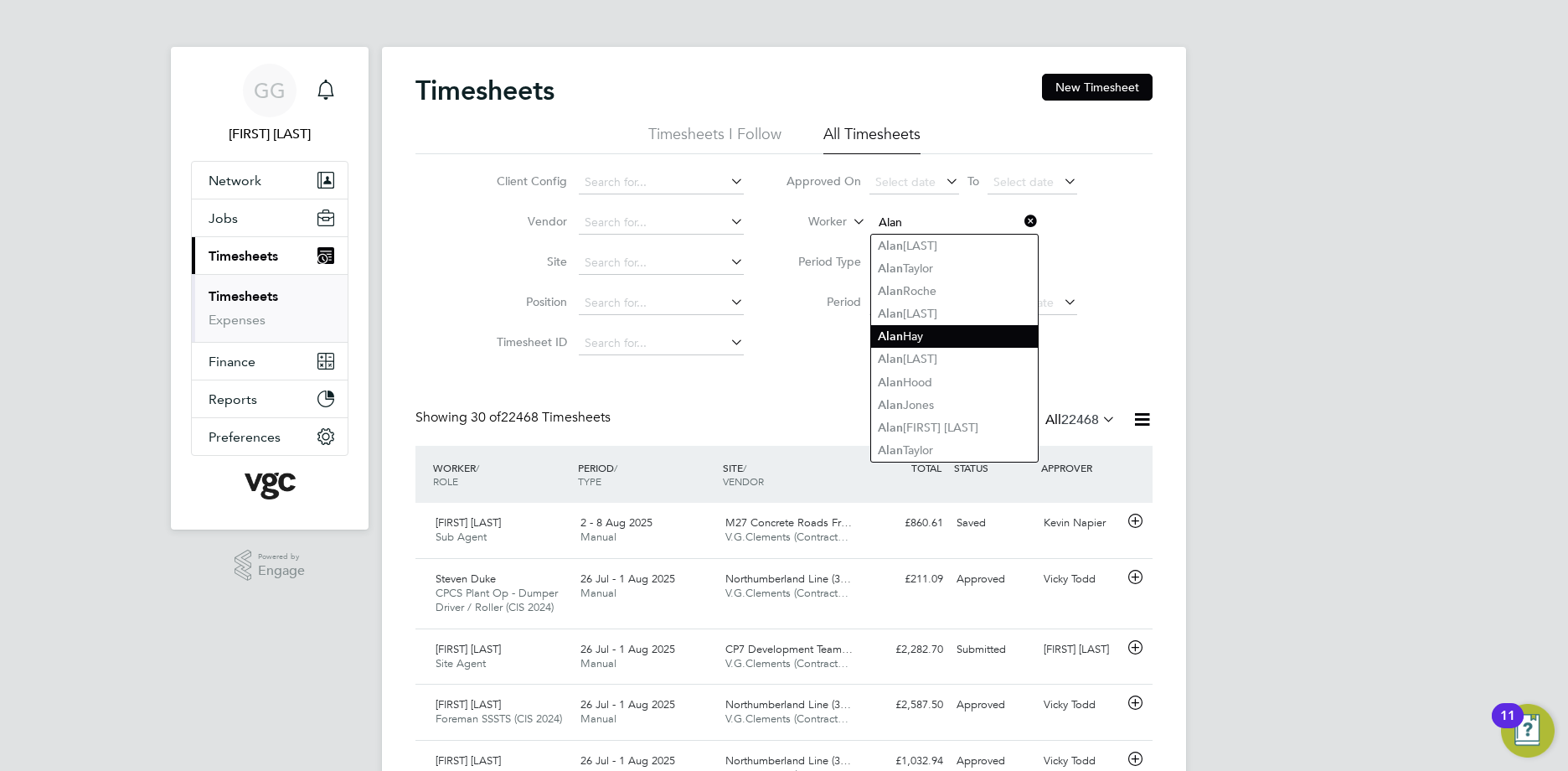 click on "Alan  Hay" 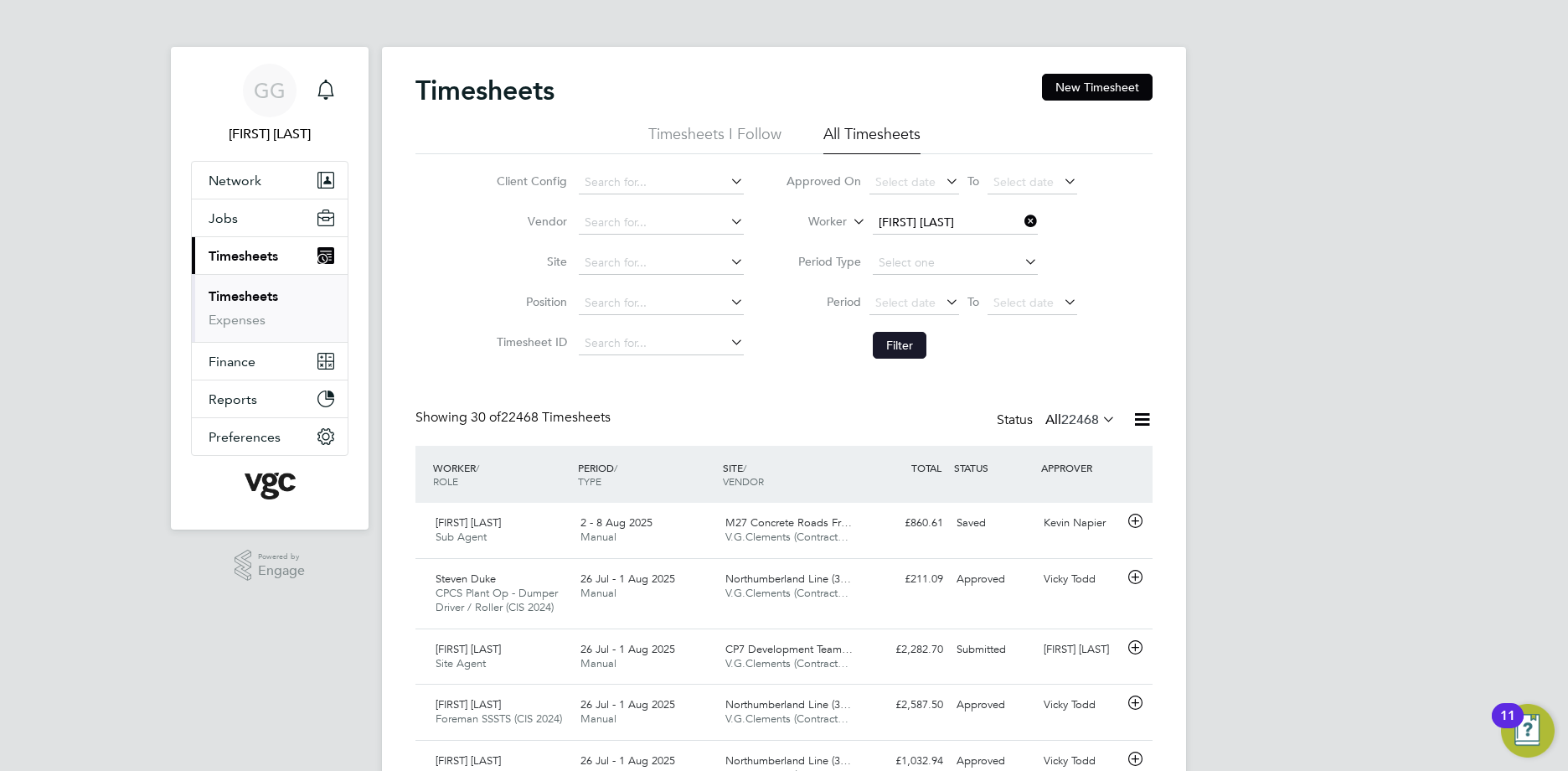click on "Filter" 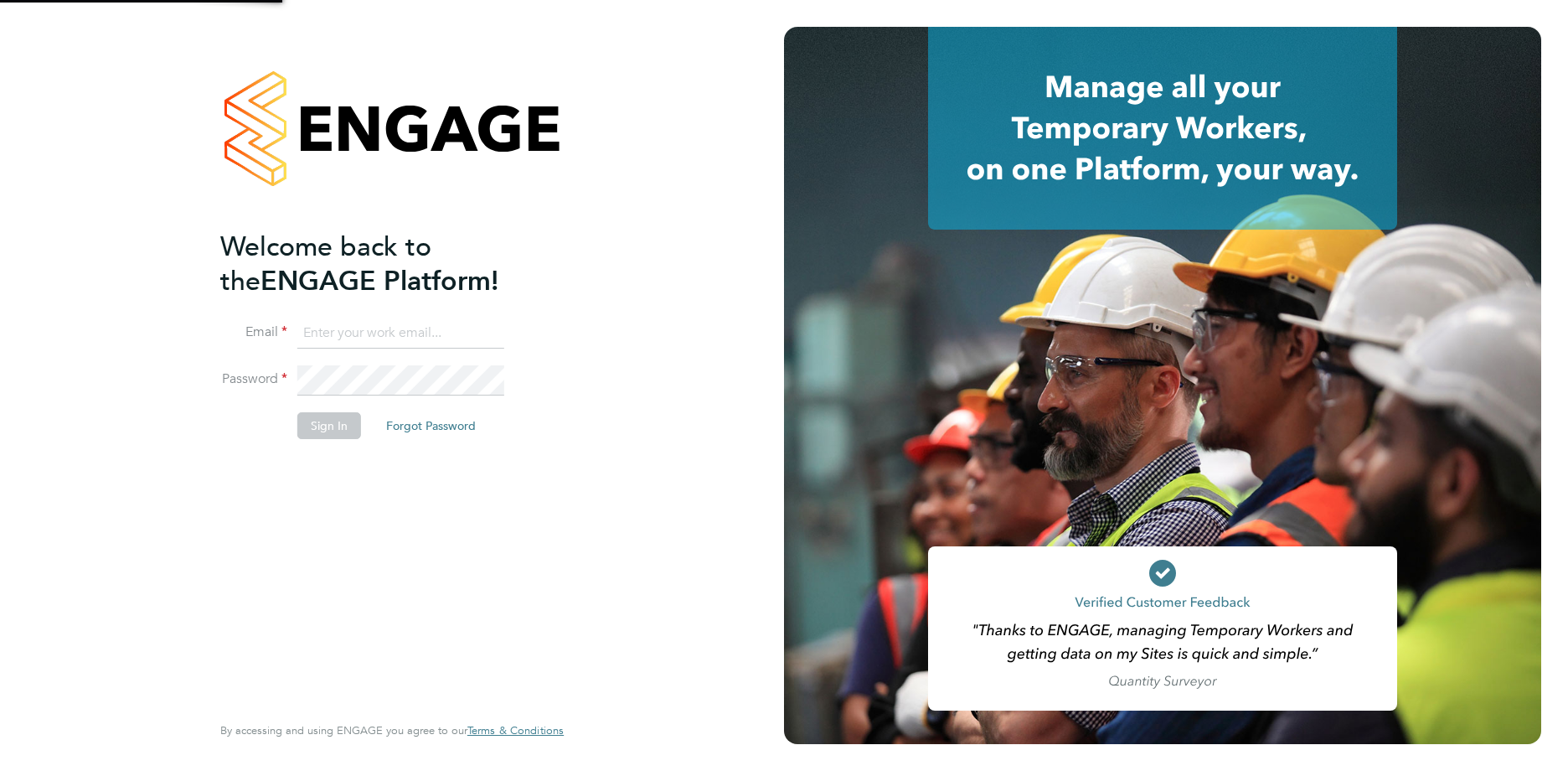 scroll, scrollTop: 0, scrollLeft: 0, axis: both 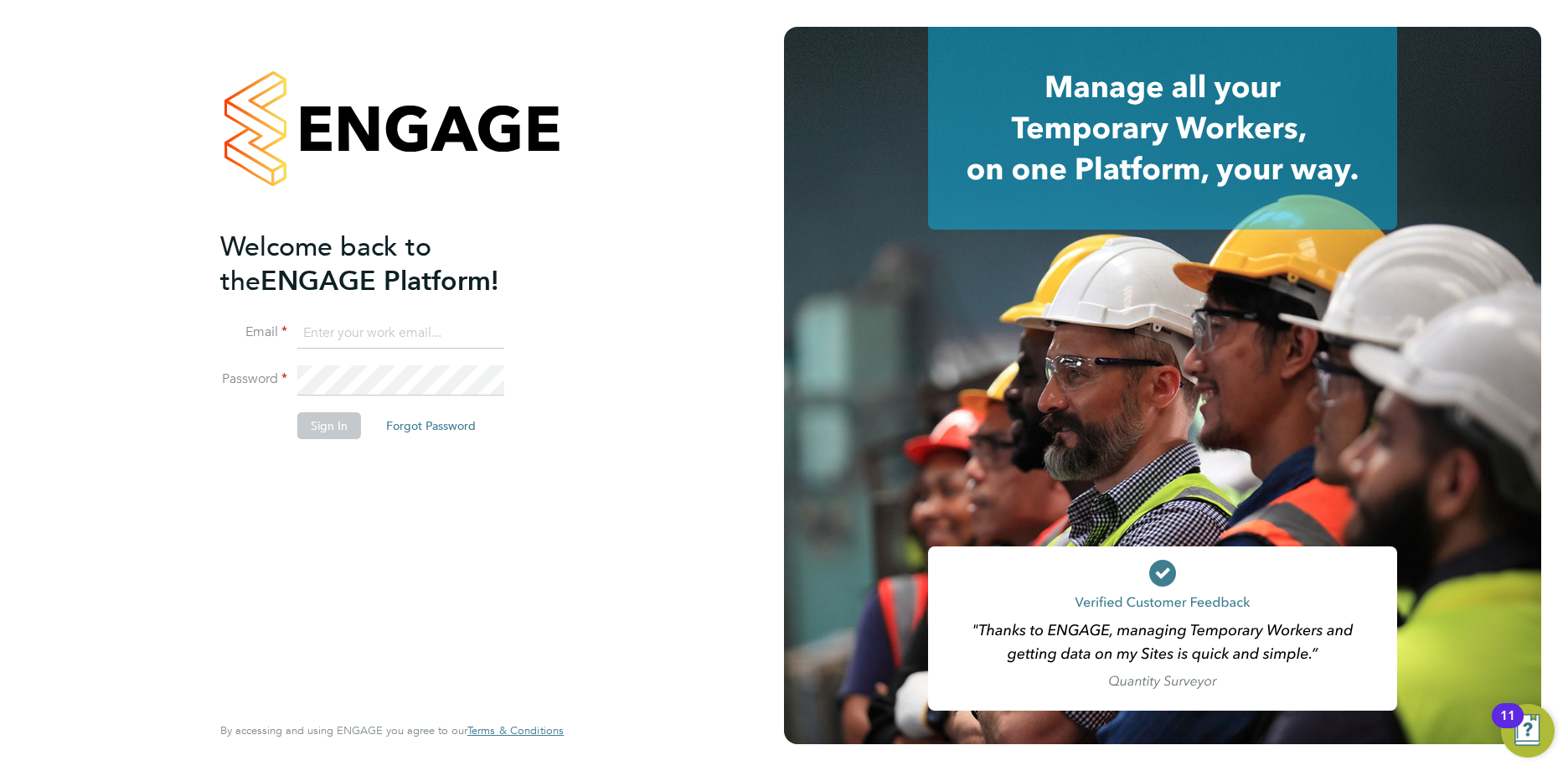 type on "[USERNAME]@[DOMAIN].[TLD]" 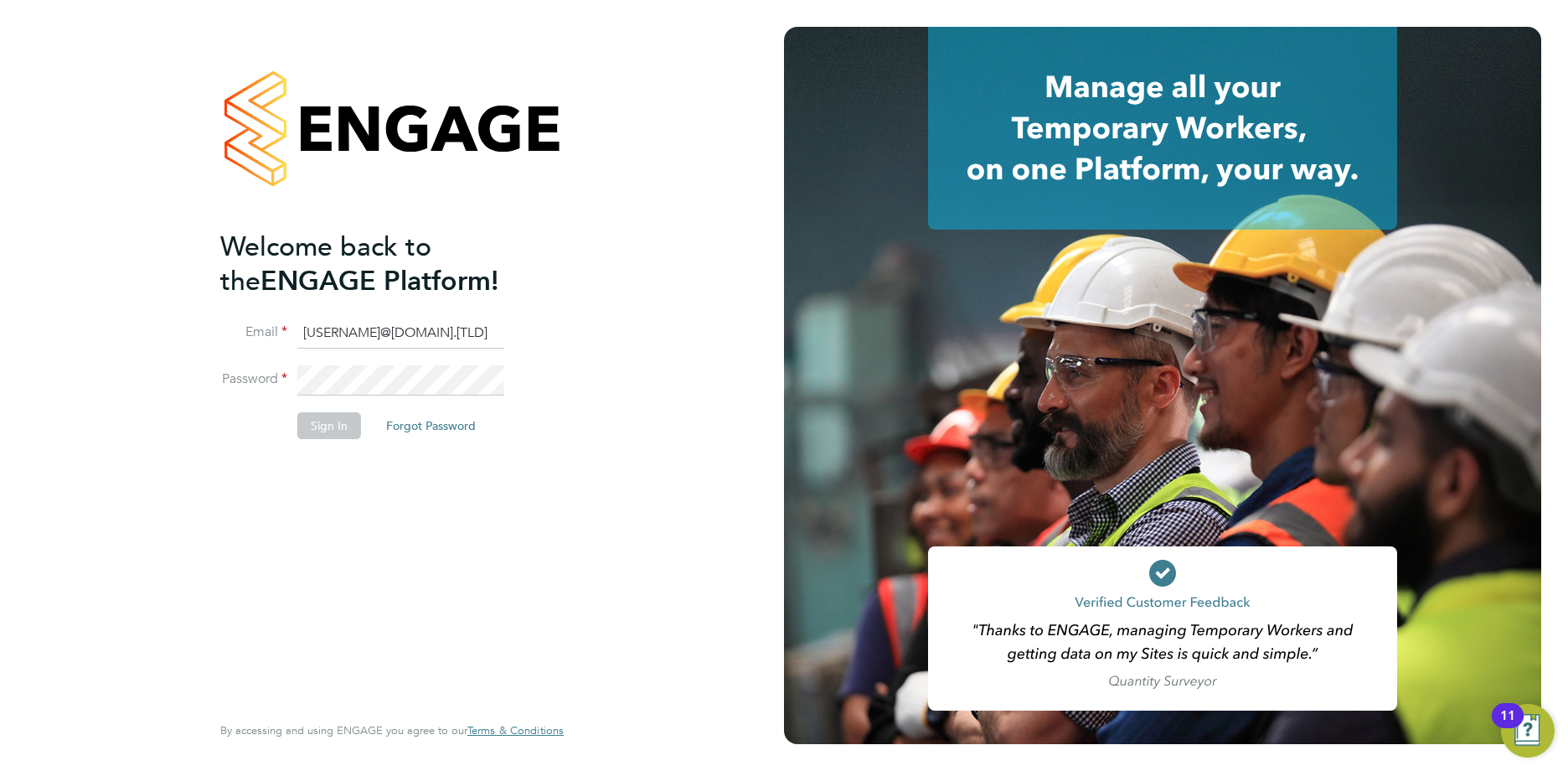 click on "Sign In" 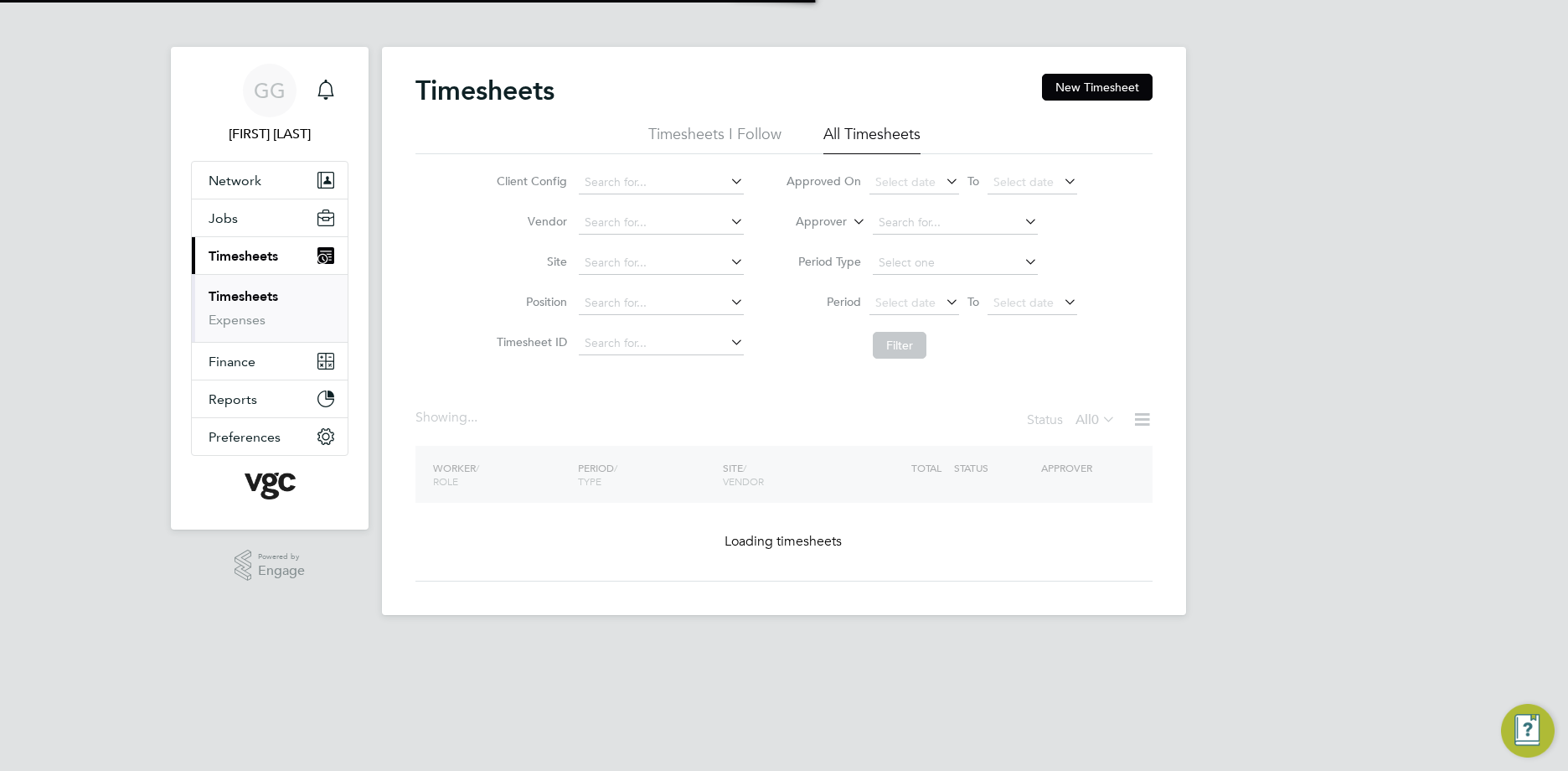scroll, scrollTop: 0, scrollLeft: 0, axis: both 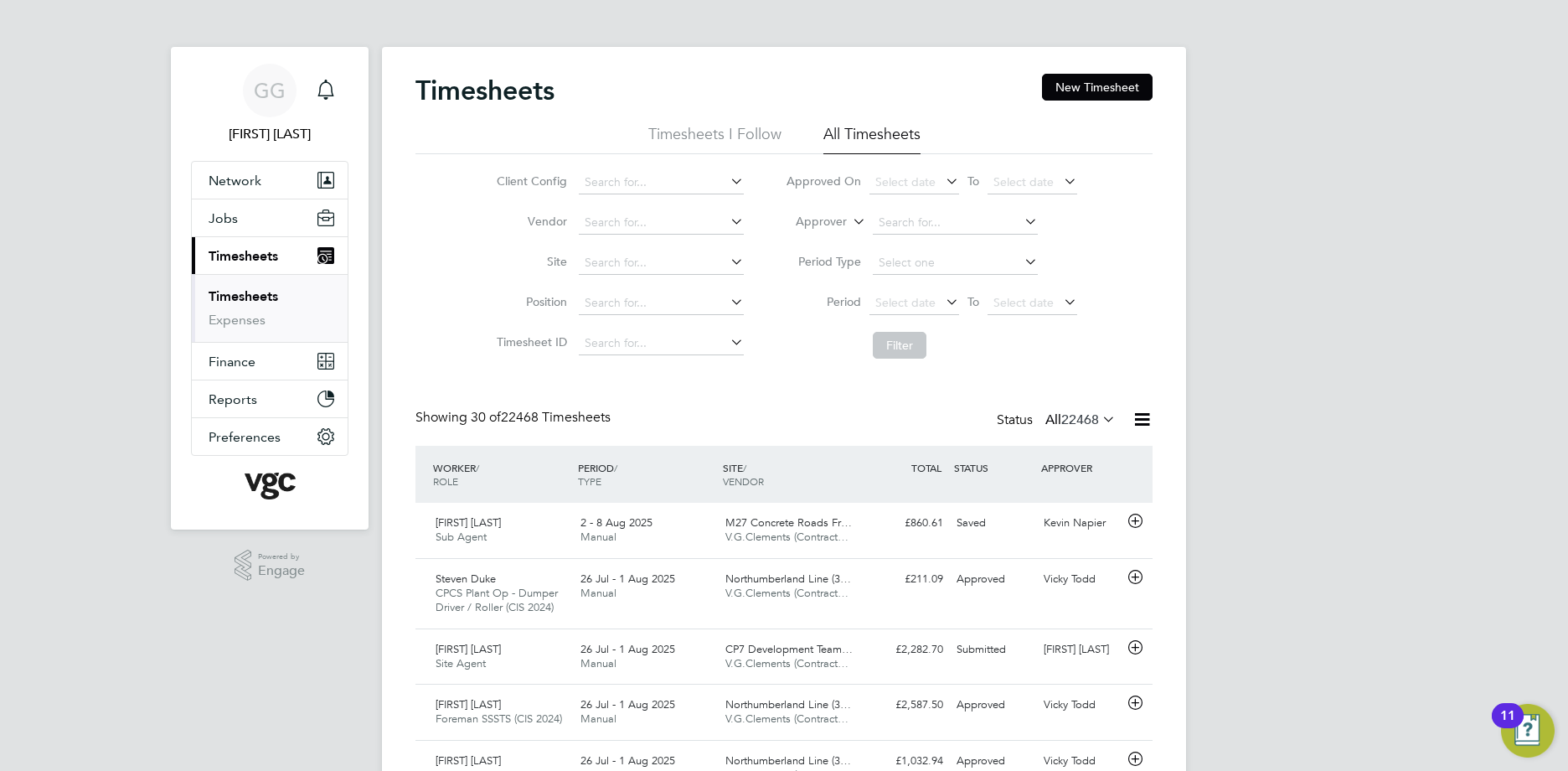 click on "Approved On
Select date
To
Select date" 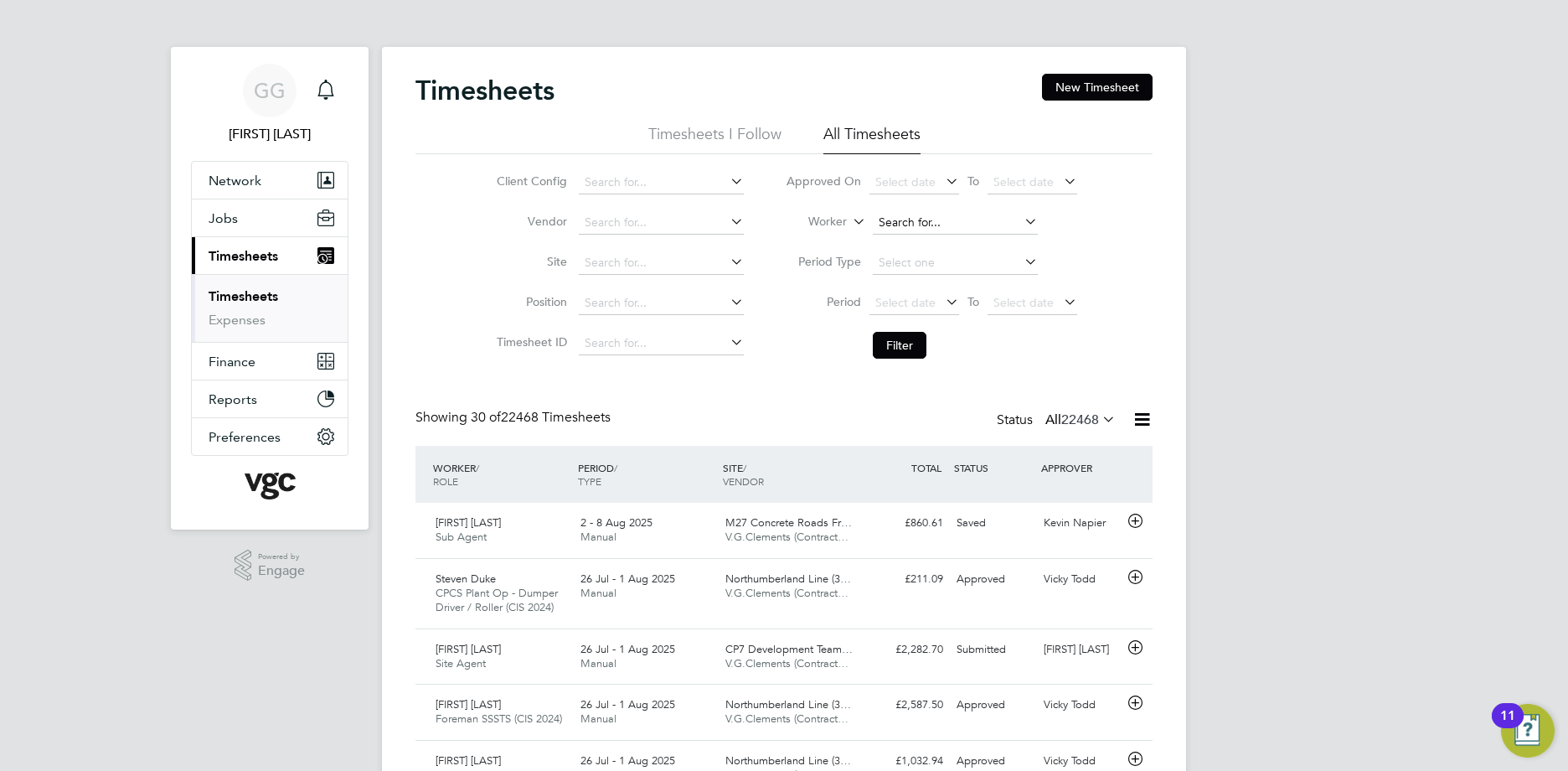 click 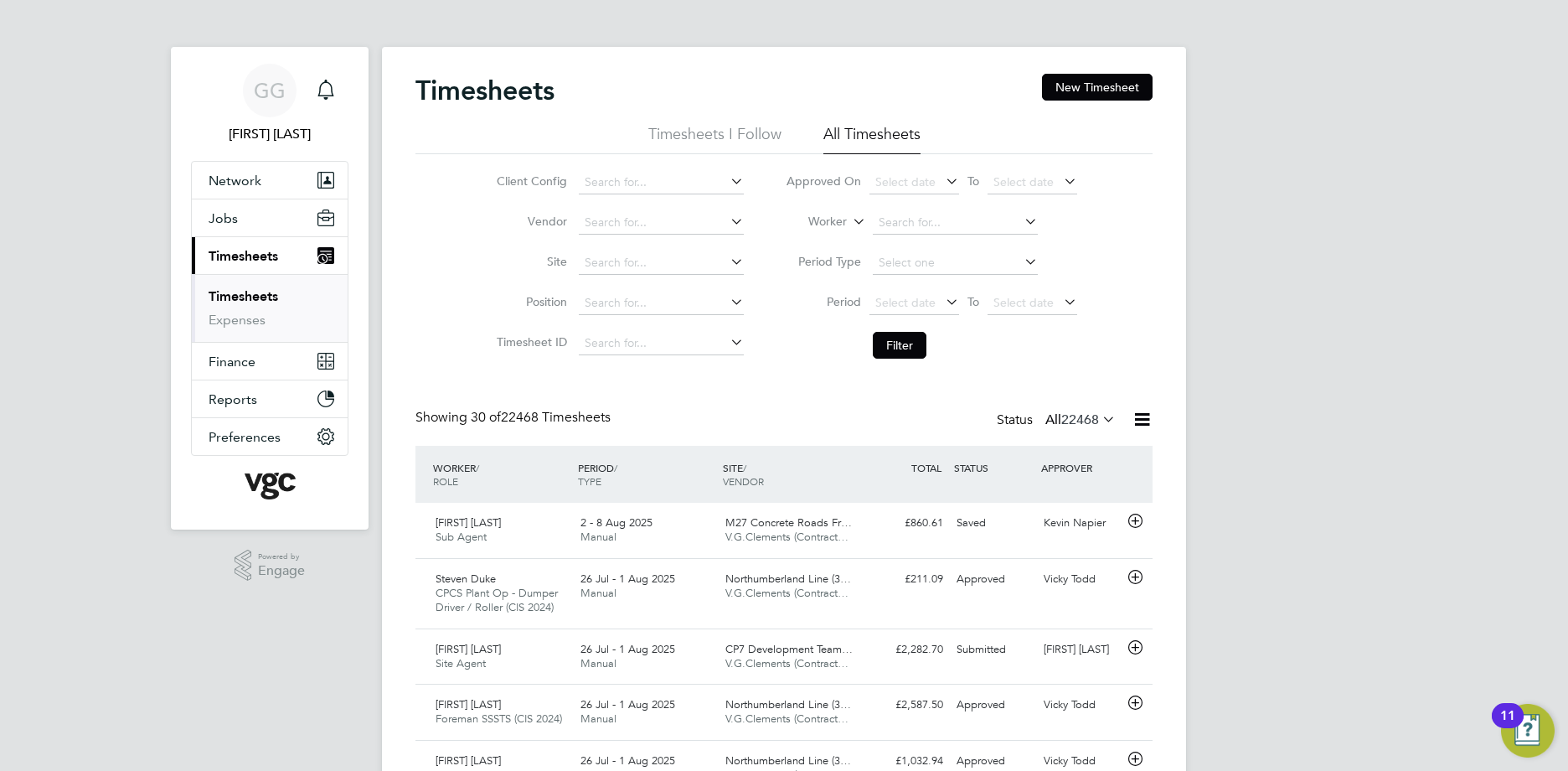 click on "[FIRST] [LAST] [LOCATION]
Applications: Network
Team Members   Businesses   Sites   Workers   Contacts   Jobs
Positions   Vacancies   Placements   Current page: Timesheets
Timesheets   Expenses   Finance
Invoices & Credit Notes   Statements   Payments   Reports
Margin Report   CIS Reports   Report Downloads   Preferences
My Business   Doc. Requirements   VMS Configurations   Notifications   Activity Logs
.st0{fill:#C0C1C2;}
Powered by Engage Timesheets New Timesheet Timesheets I Follow All Timesheets Client Config   Vendor   Site   Position   Timesheet ID   Approved On
Select date
To
Select date
Worker     Period Type   Period
Select date
To
Select date
Filter Showing   30 of" at bounding box center [784, 1295] 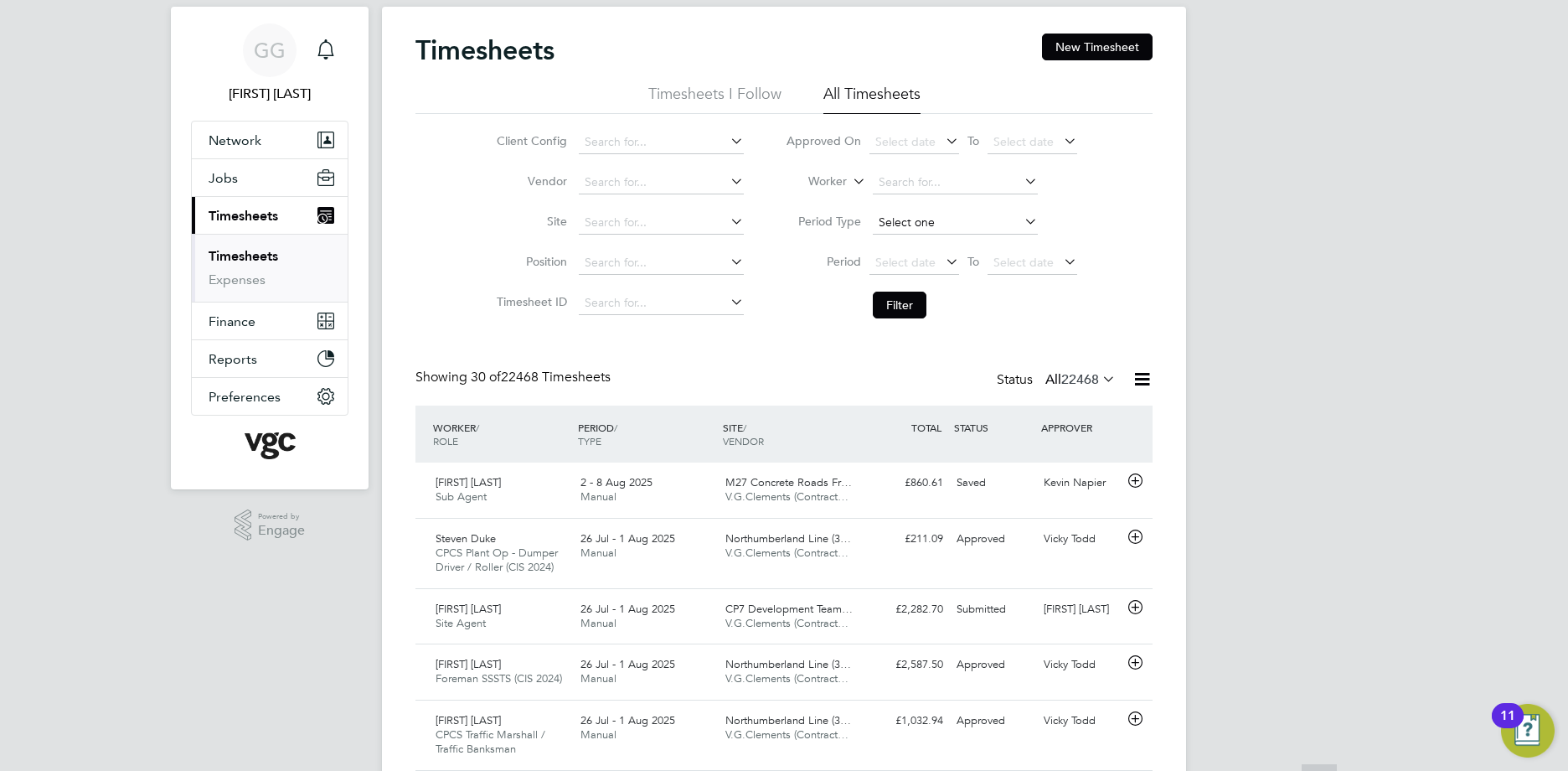 scroll, scrollTop: 0, scrollLeft: 0, axis: both 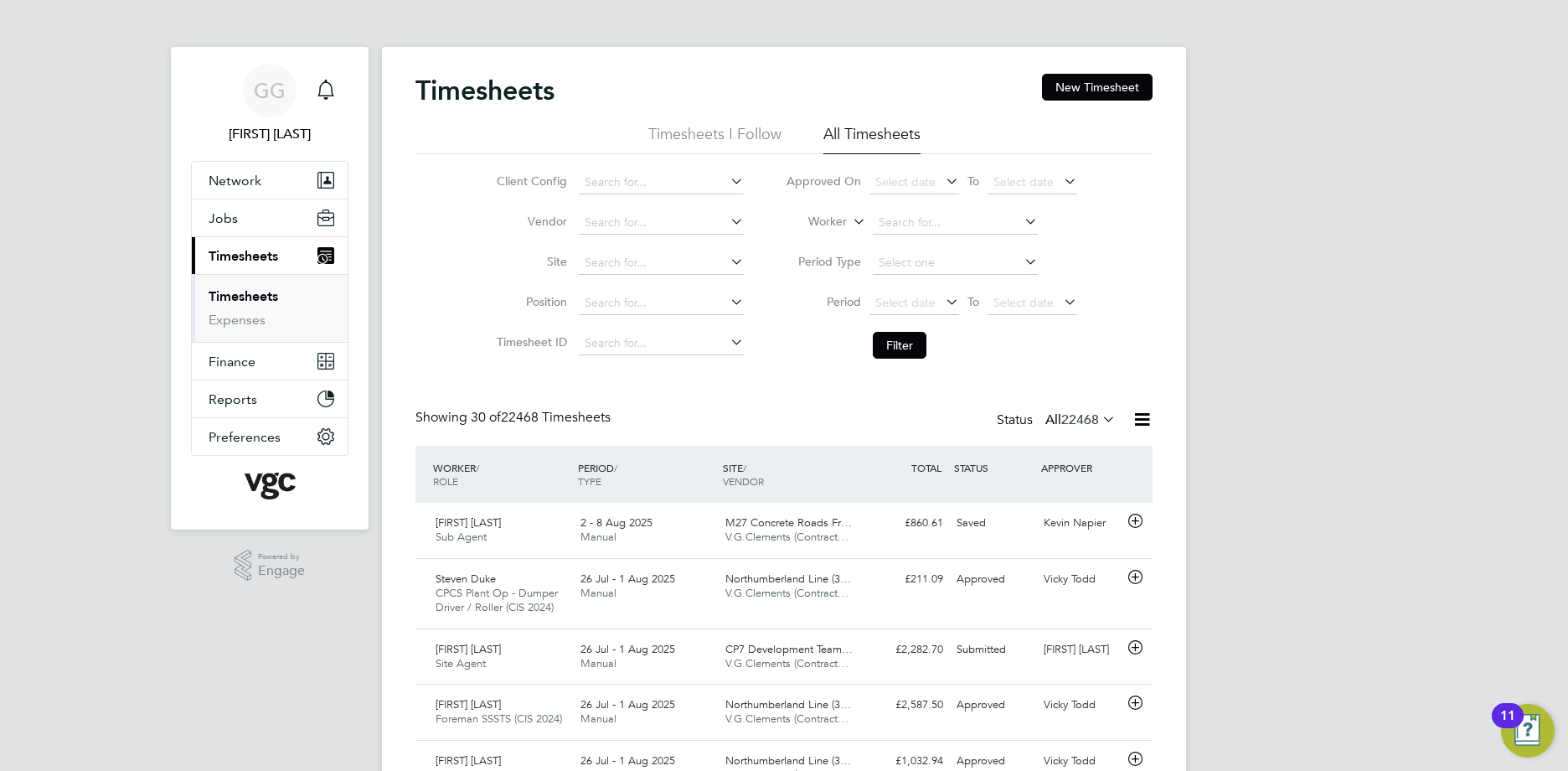 click on "Worker" 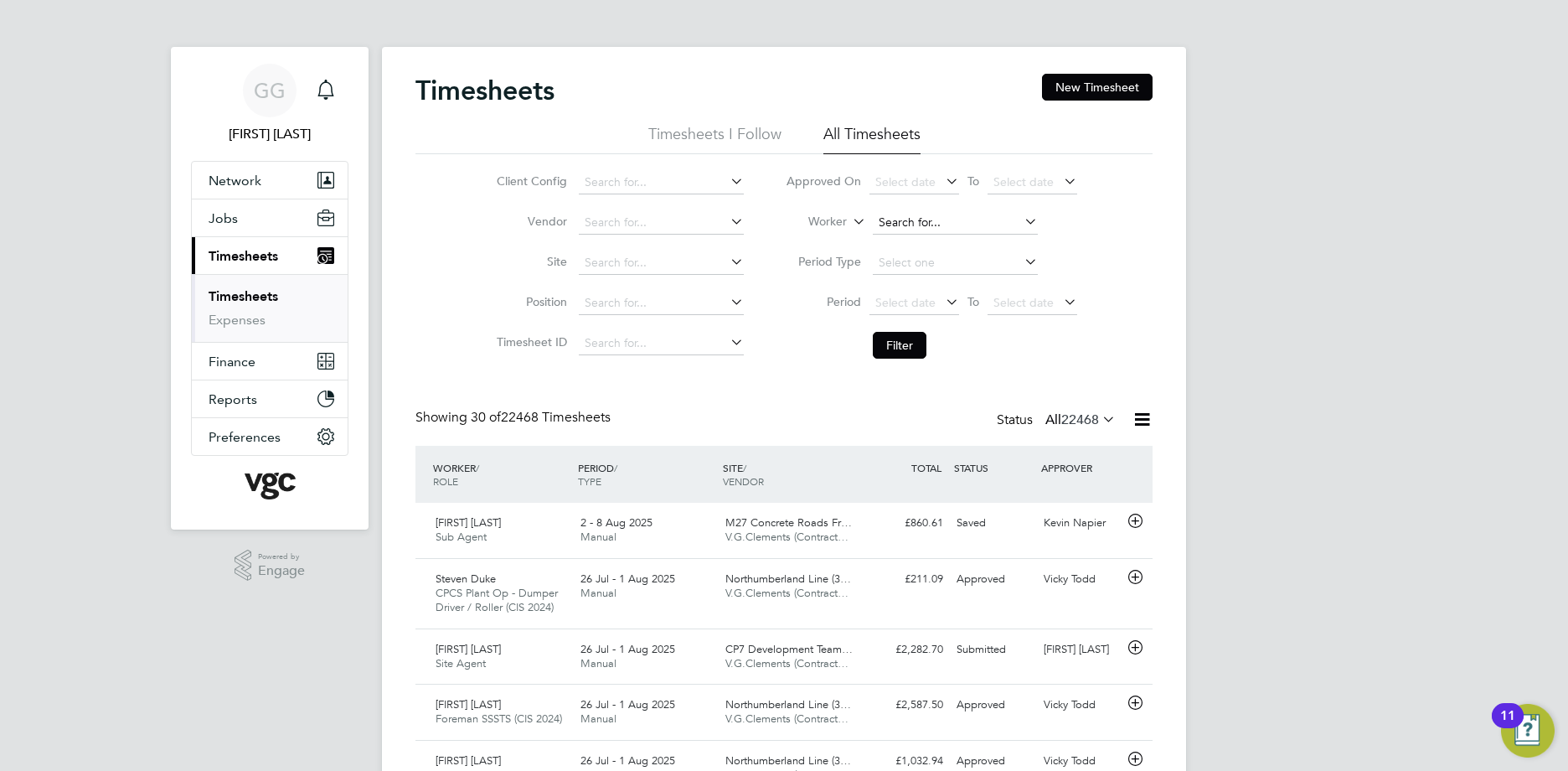 click 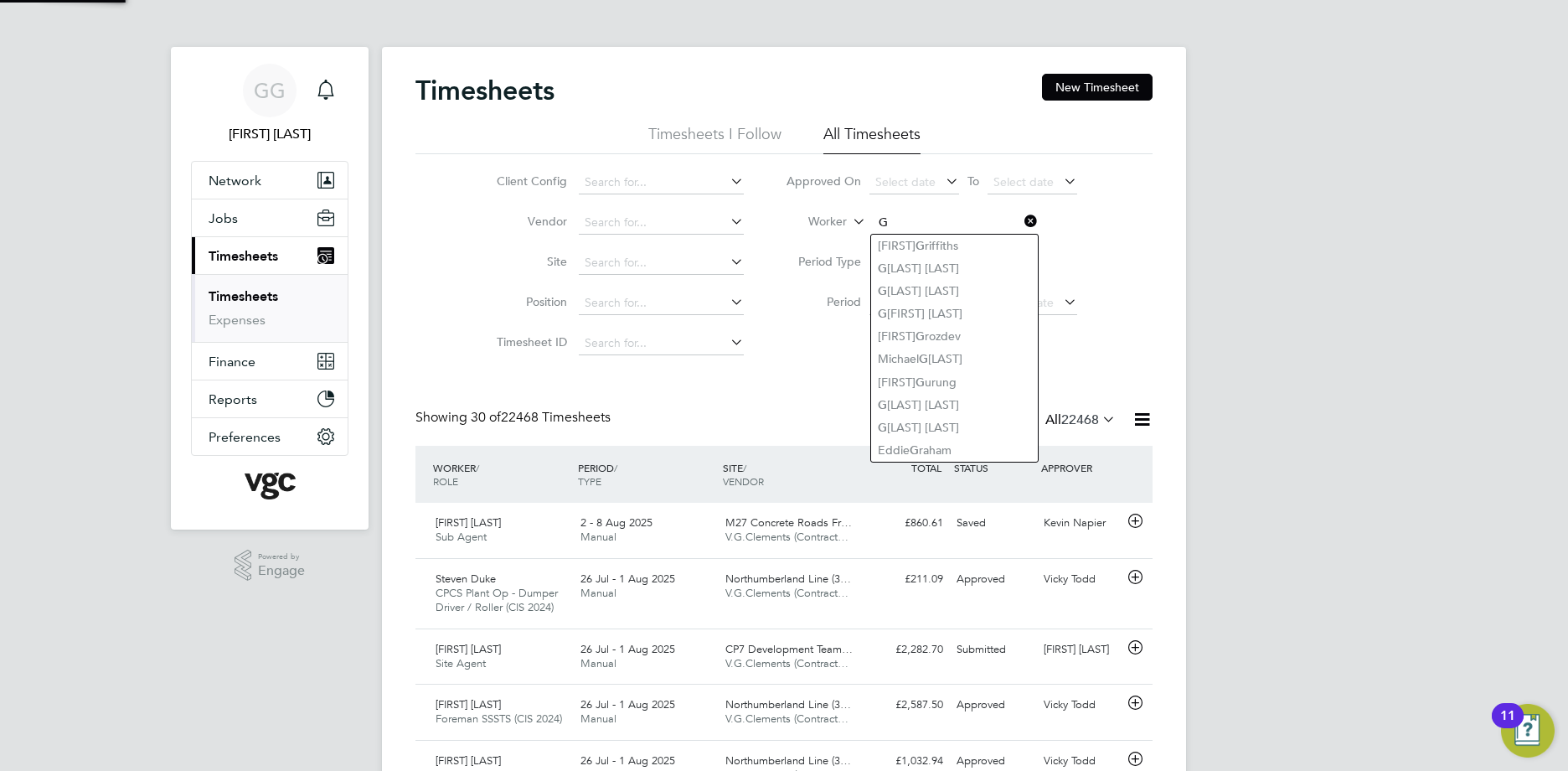 type on "G" 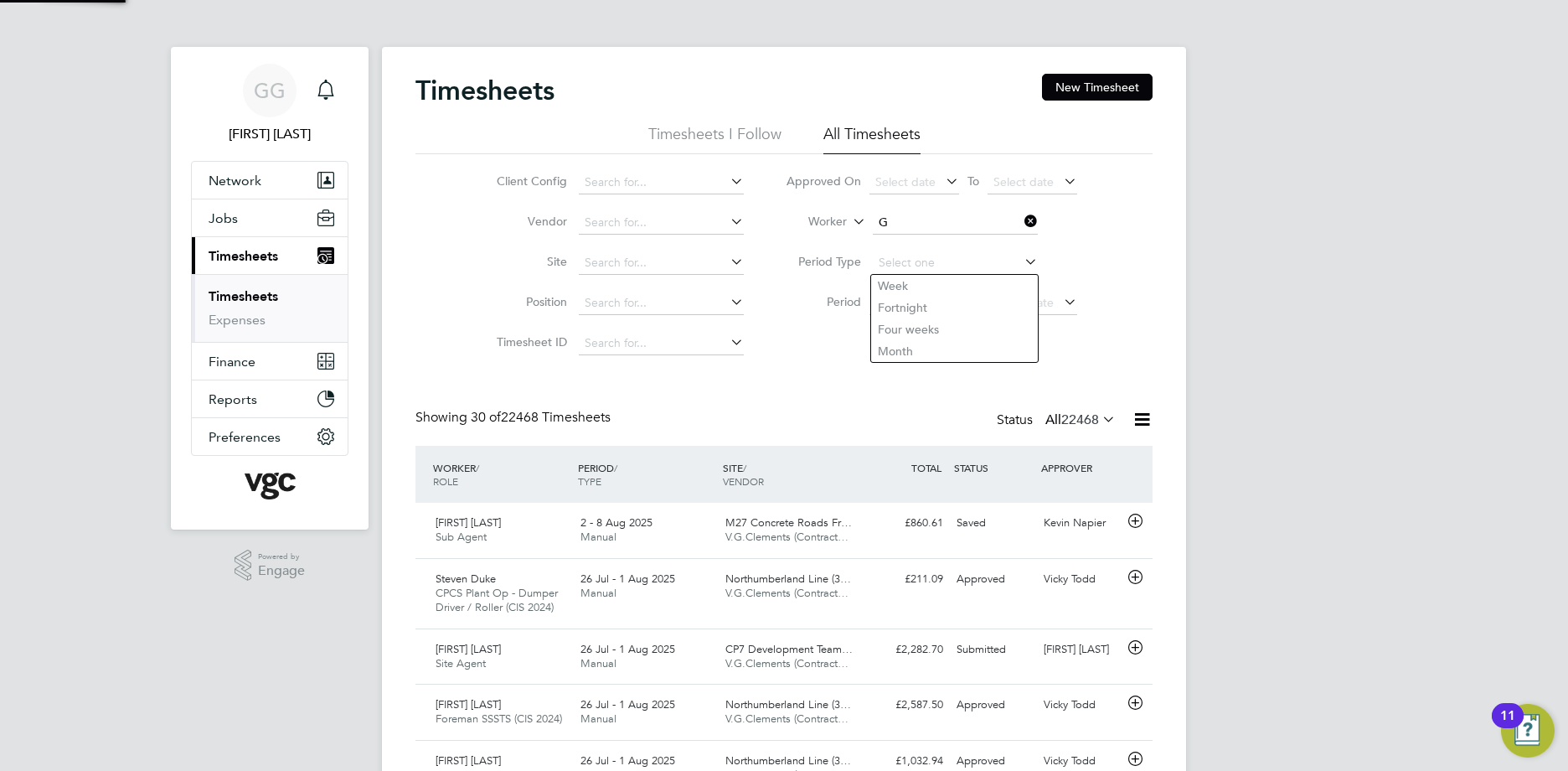 type 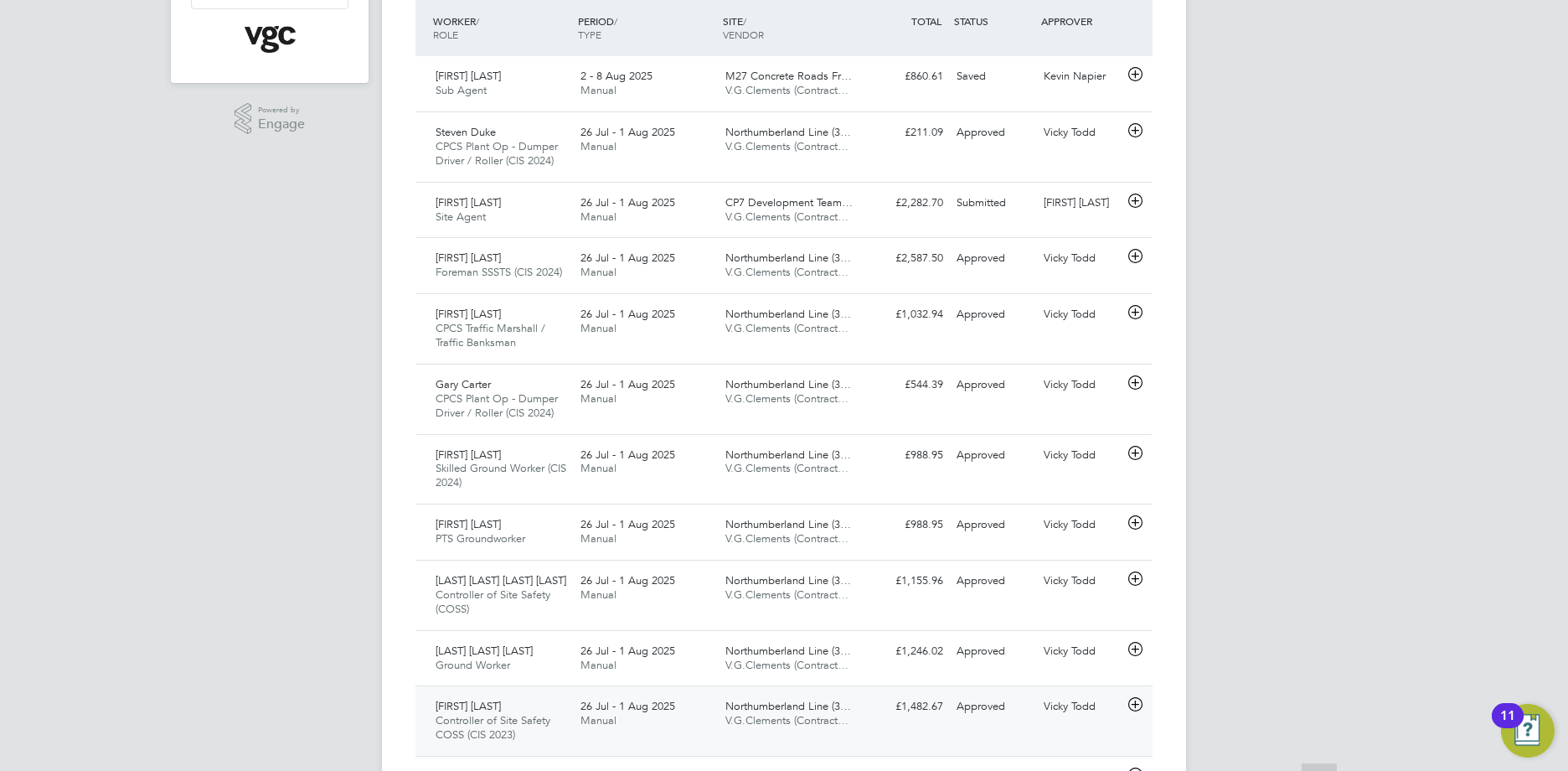 scroll, scrollTop: 587, scrollLeft: 0, axis: vertical 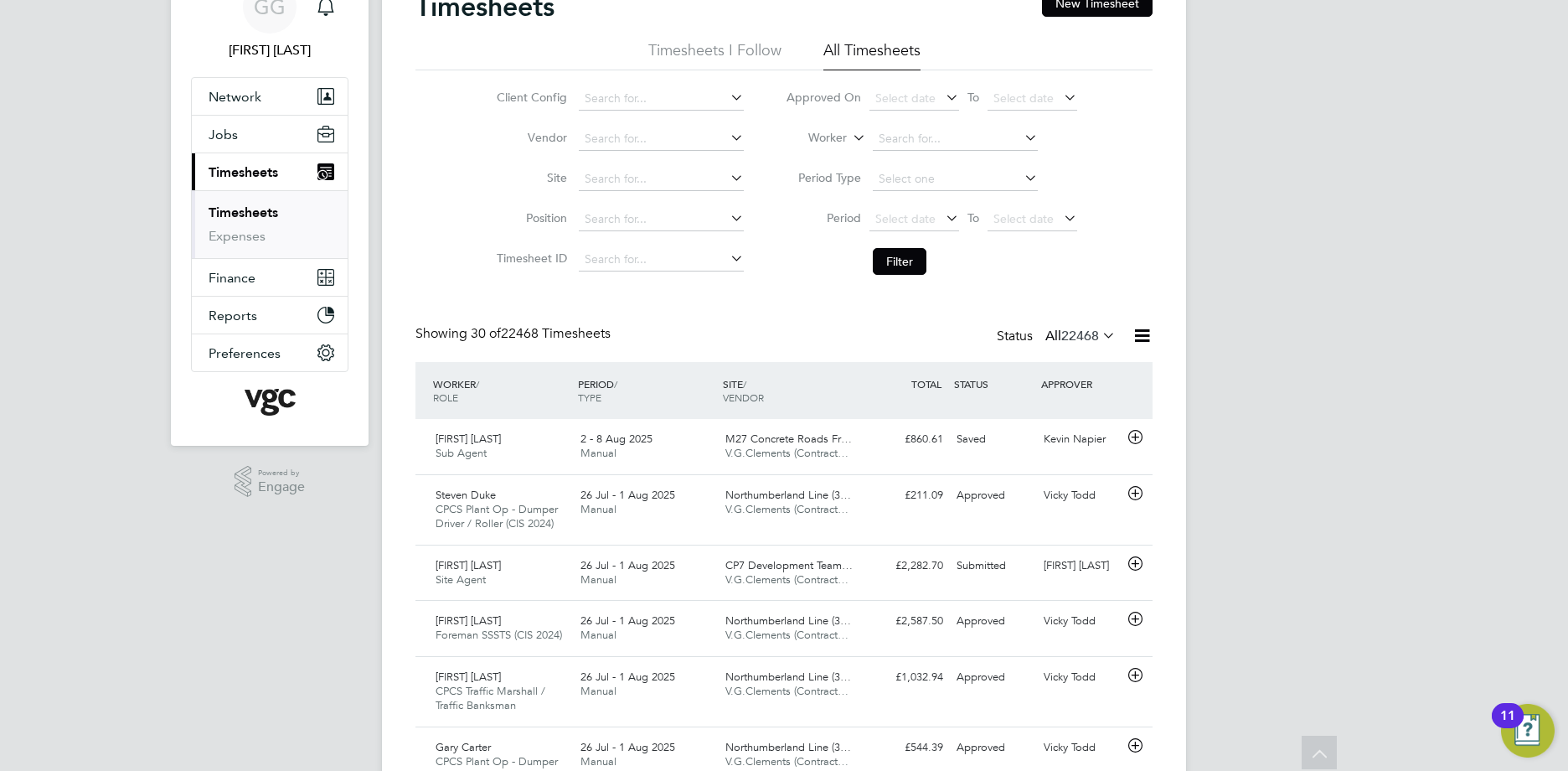 click on "[FIRST] [LAST] [LOCATION]
Applications: Network
Team Members   Businesses   Sites   Workers   Contacts   Jobs
Positions   Vacancies   Placements   Current page: Timesheets
Timesheets   Expenses   Finance
Invoices & Credit Notes   Statements   Payments   Reports
Margin Report   CIS Reports   Report Downloads   Preferences
My Business   Doc. Requirements   VMS Configurations   Notifications   Activity Logs
.st0{fill:#C0C1C2;}
Powered by Engage Timesheets New Timesheet Timesheets I Follow All Timesheets Client Config   Vendor   Site   Position   Timesheet ID   Approved On
Select date
To
Select date
Worker     Period Type   Period
Select date
To
Select date
Filter Showing   30 of" at bounding box center (784, 1211) 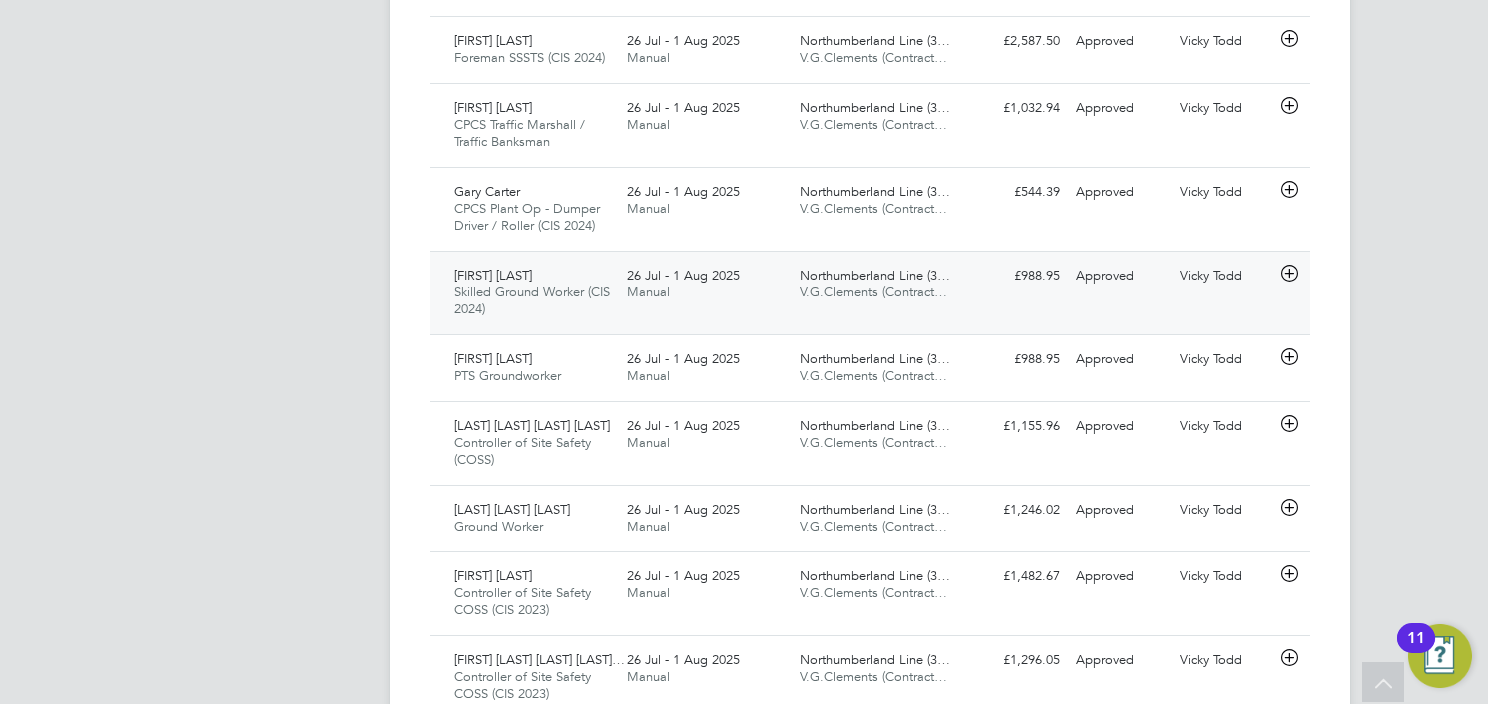 click on "[FIRST] [LAST] Skilled Ground Worker (CIS [YEAR]) [NUMBER] [MONTH] - [NUMBER] [MONTH] [YEAR]" 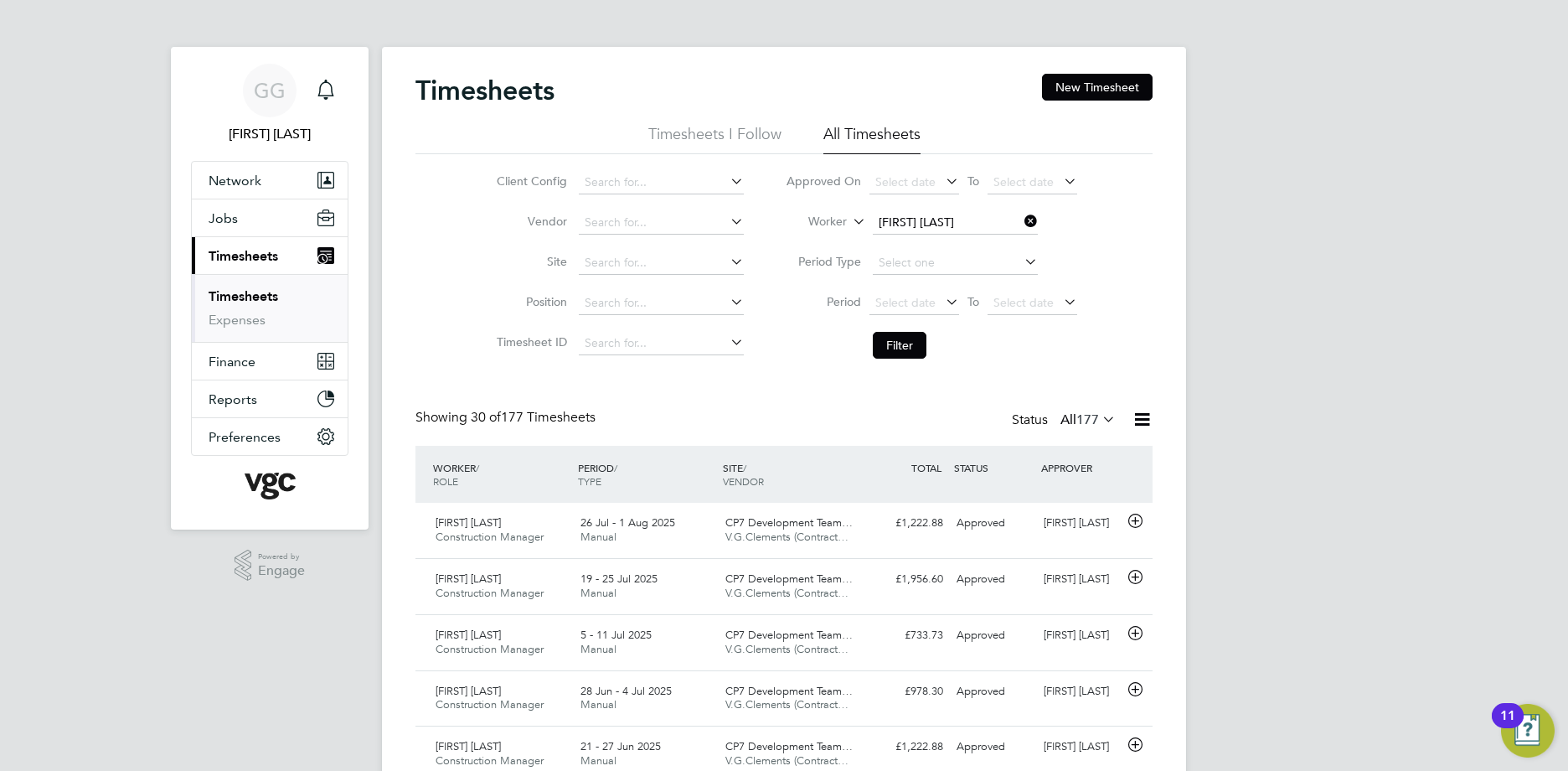 scroll, scrollTop: 0, scrollLeft: 0, axis: both 